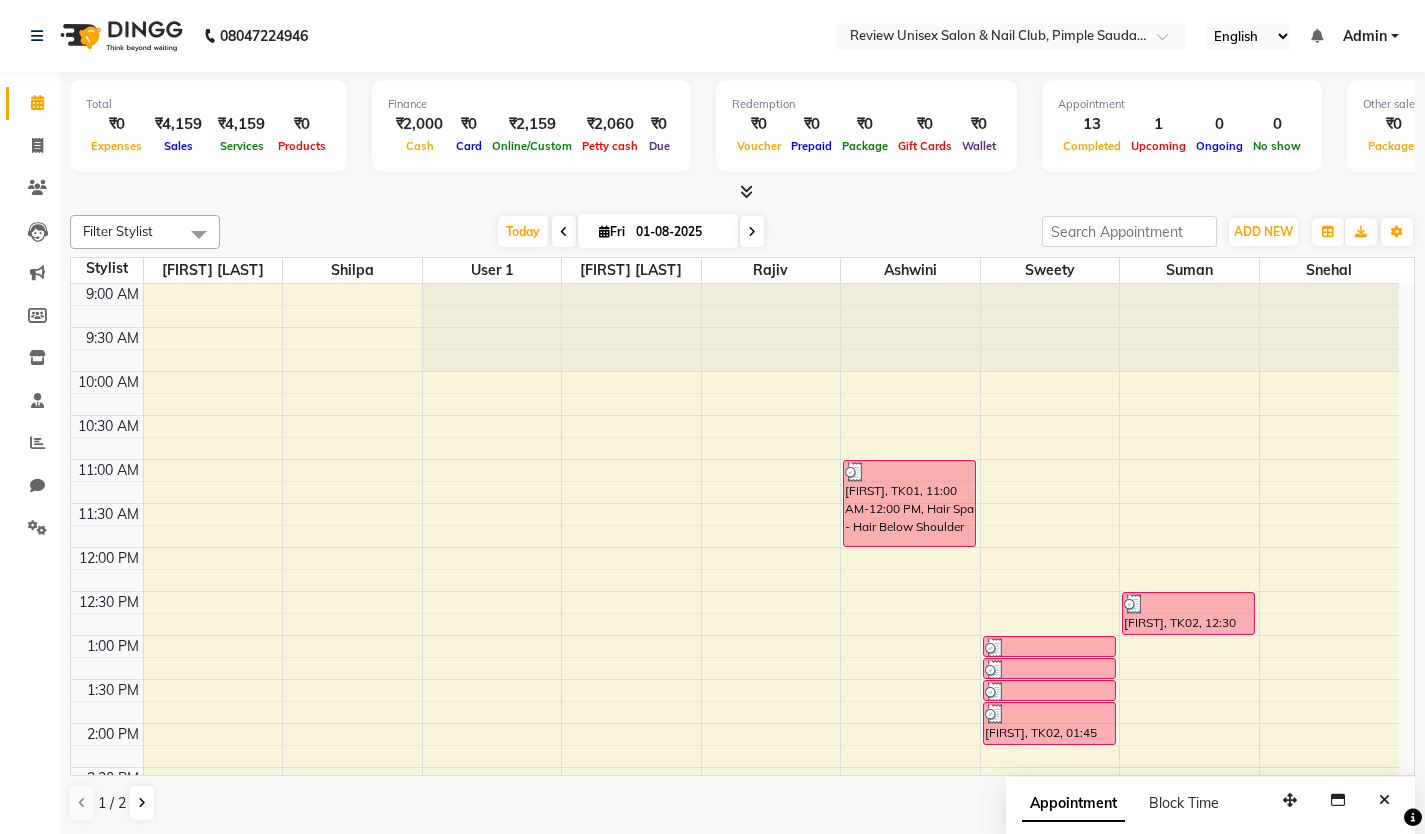 scroll, scrollTop: 0, scrollLeft: 0, axis: both 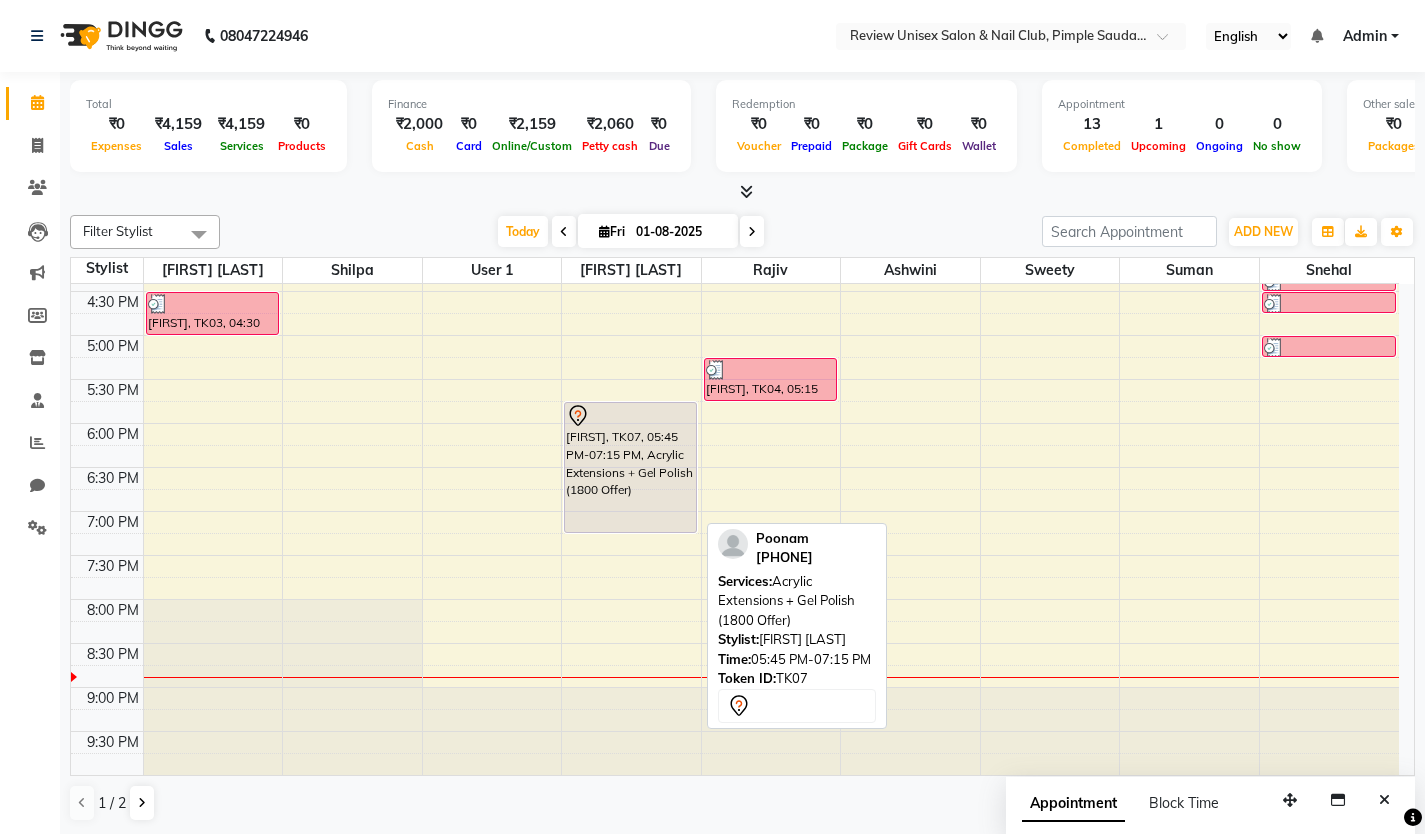 click on "[FIRST], TK07, 05:45 PM-07:15 PM, Acrylic Extensions + Gel Polish (1800 Offer)" at bounding box center [630, 467] 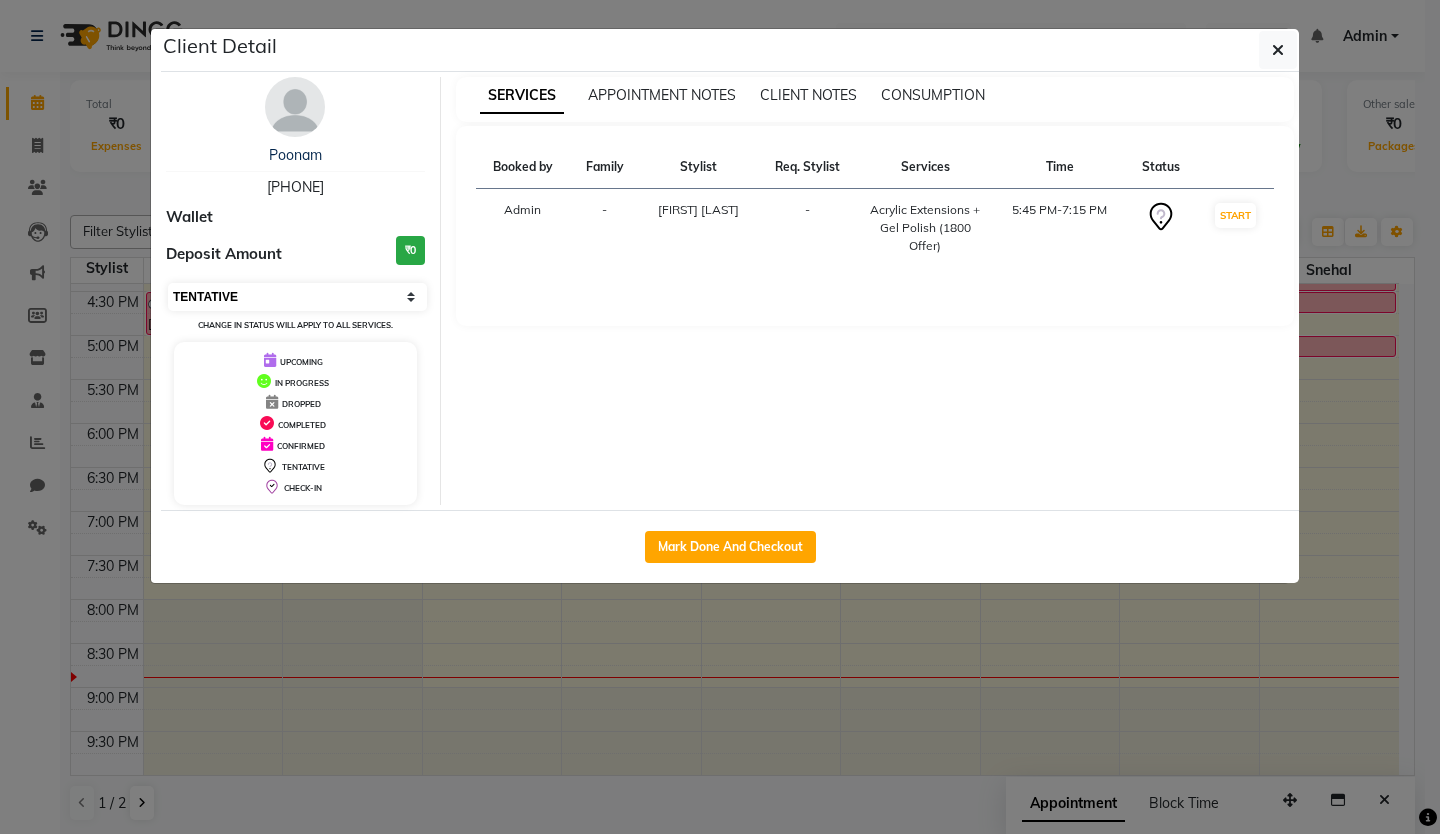 click on "Select IN SERVICE CONFIRMED TENTATIVE CHECK IN MARK DONE DROPPED UPCOMING" at bounding box center (297, 297) 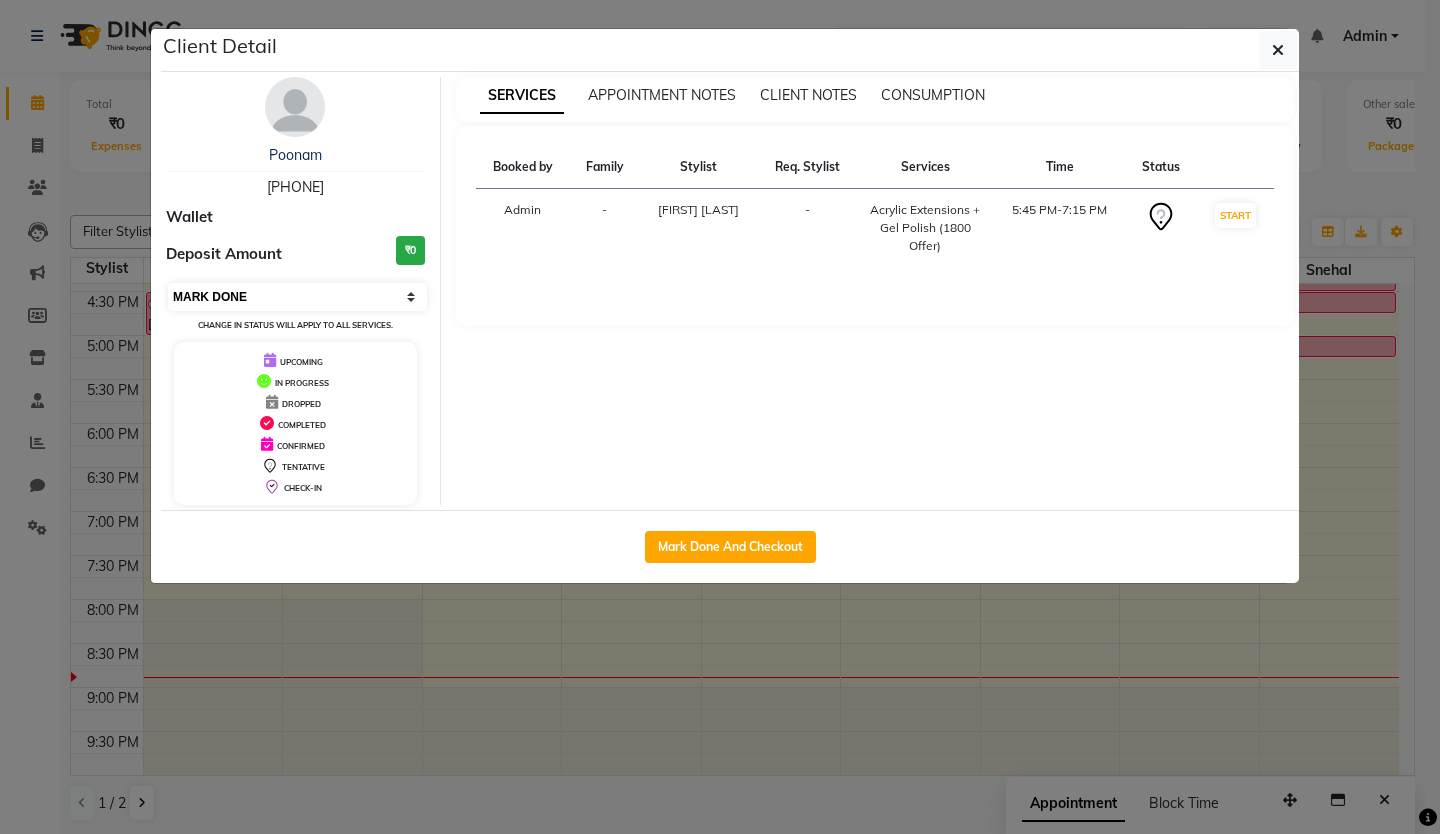 click on "Select IN SERVICE CONFIRMED TENTATIVE CHECK IN MARK DONE DROPPED UPCOMING" at bounding box center [297, 297] 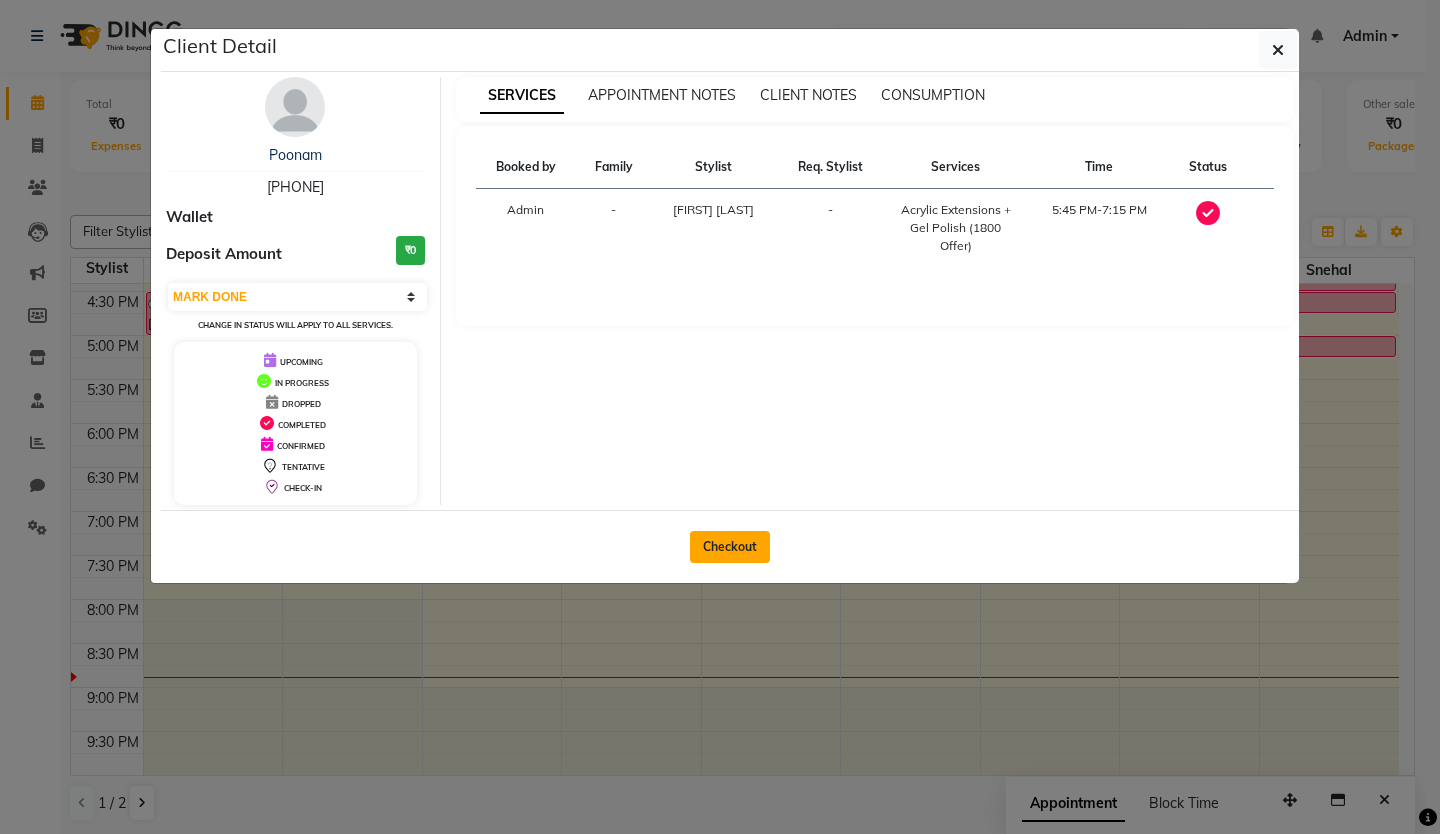 click on "Checkout" 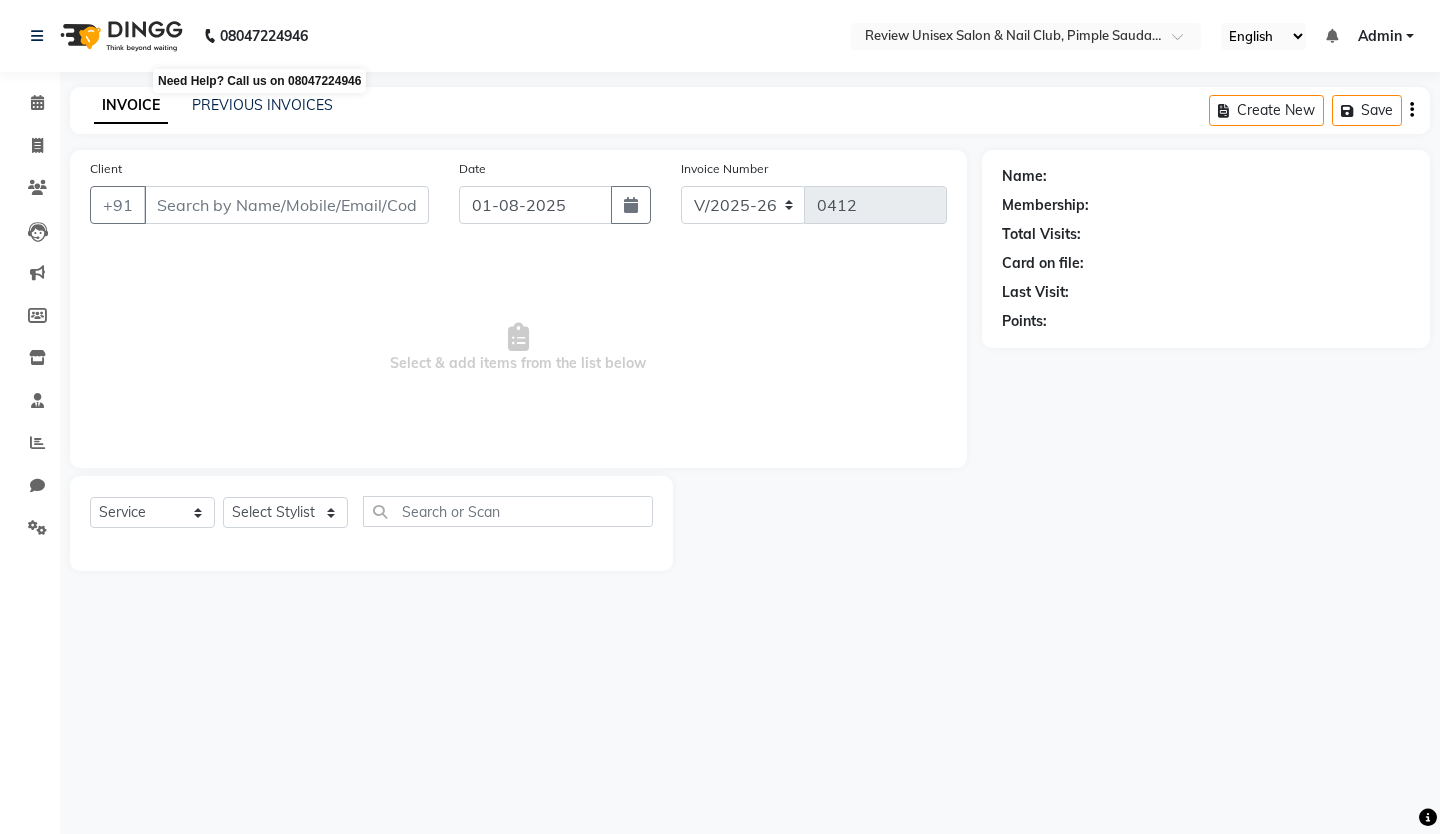 type on "[PHONE]" 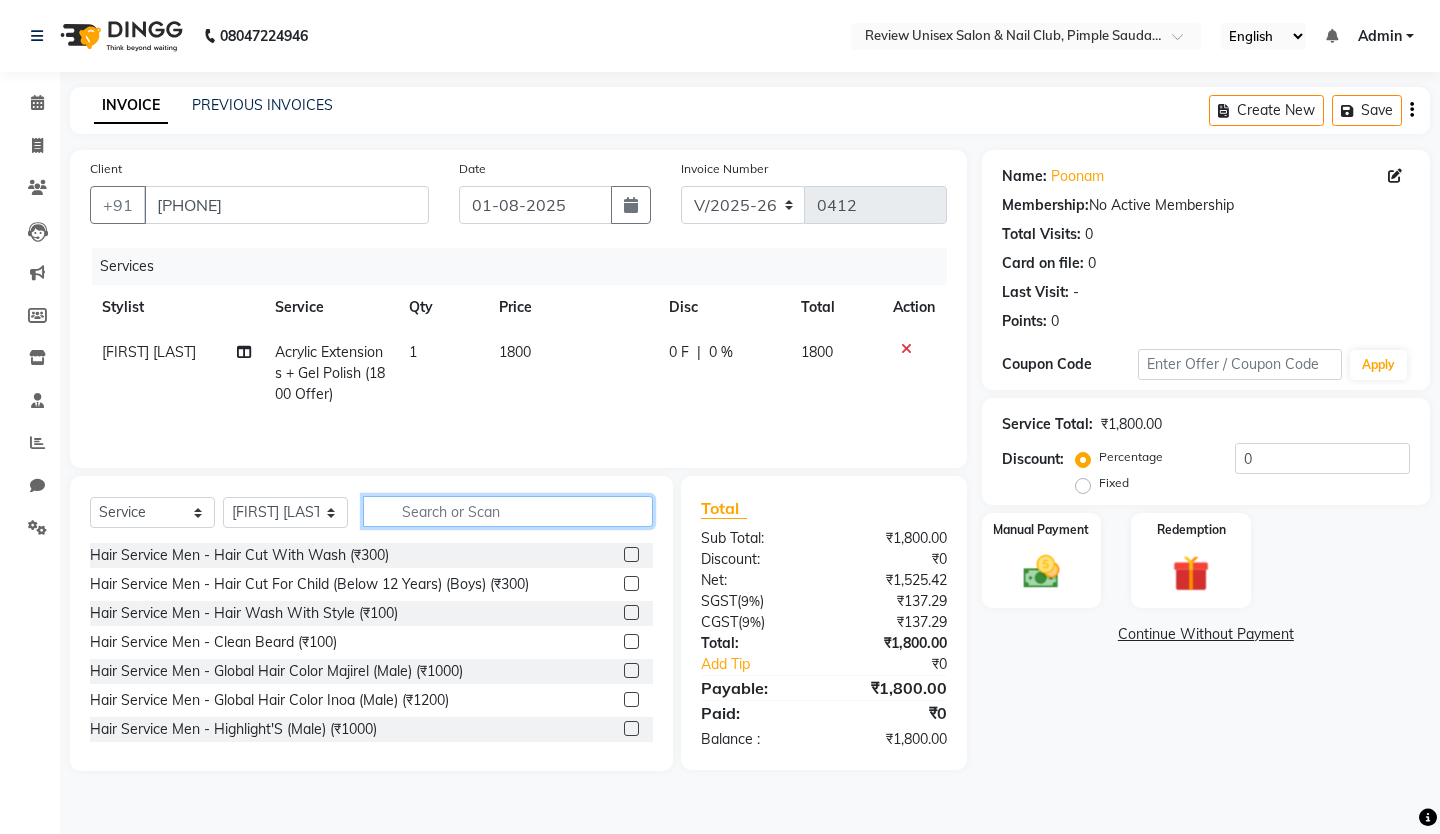 click 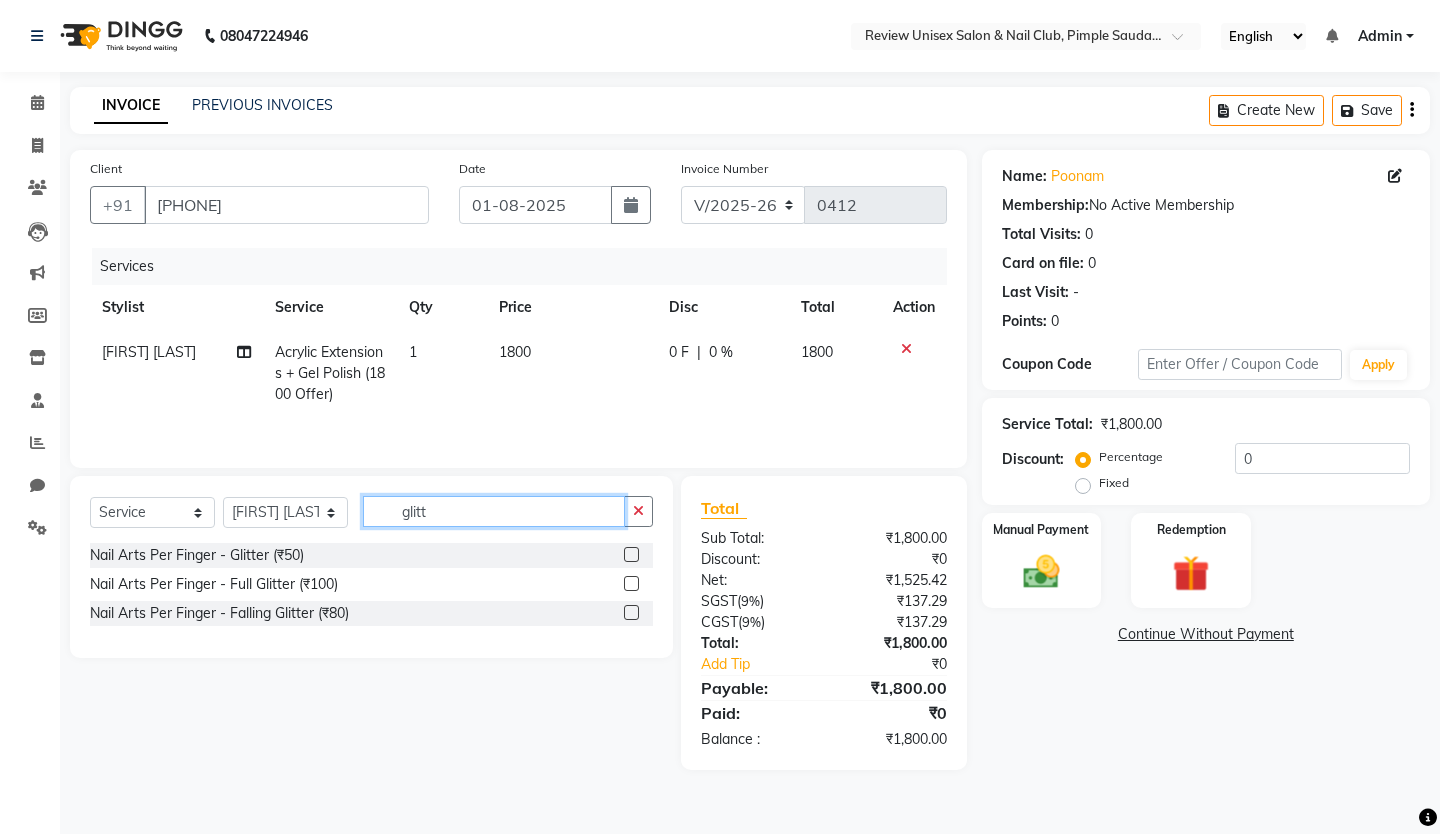 type on "glitt" 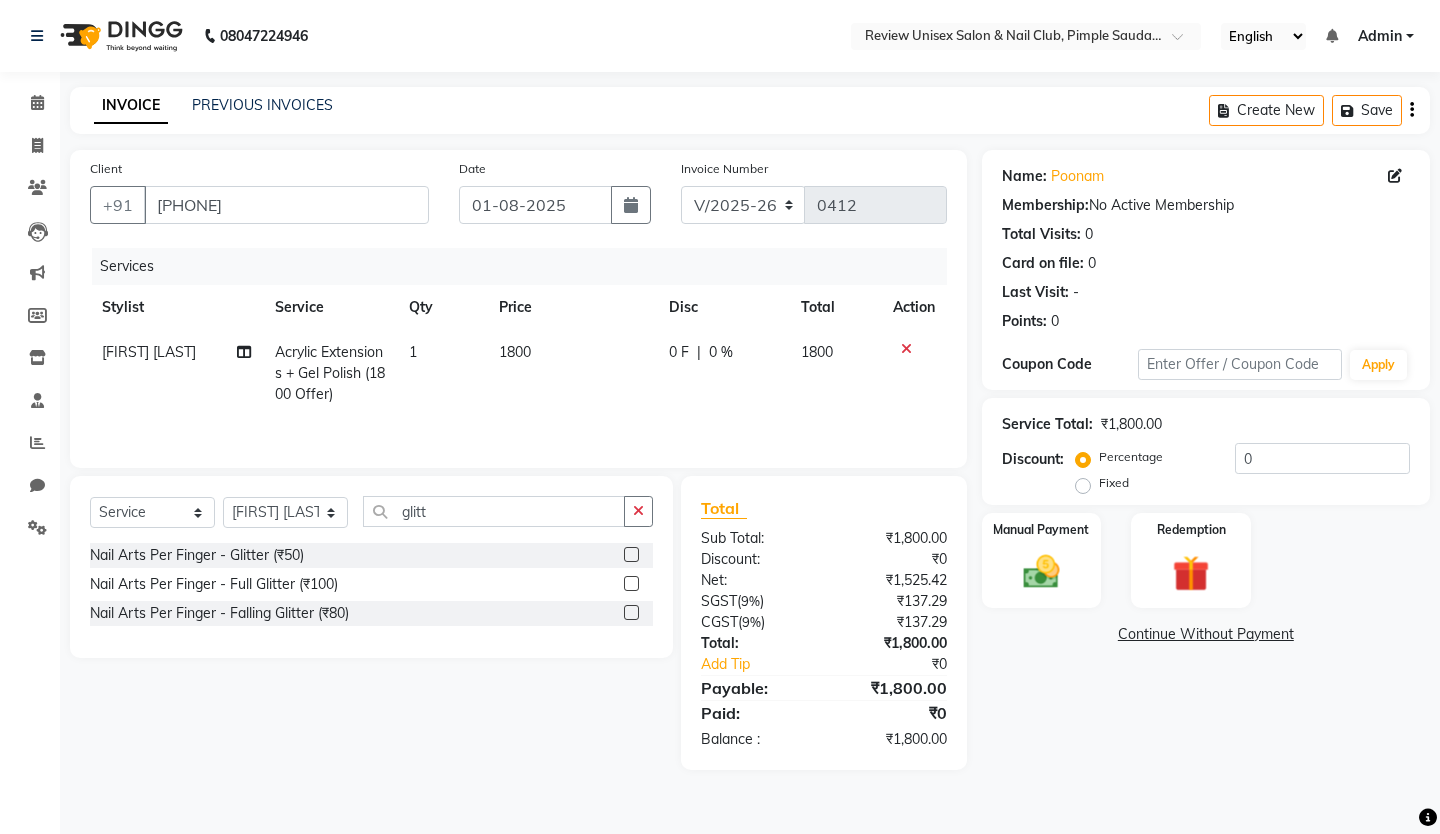 click 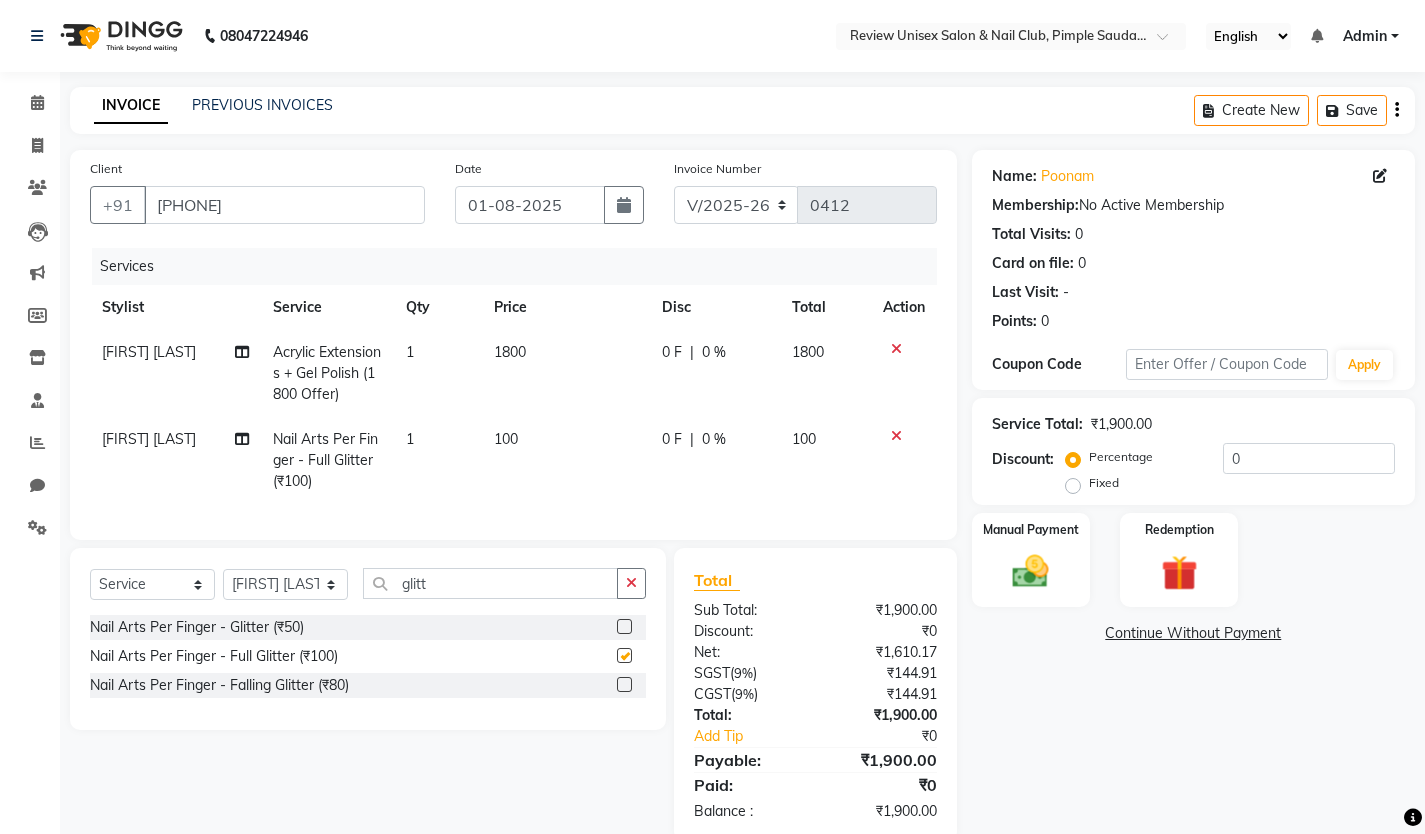 checkbox on "false" 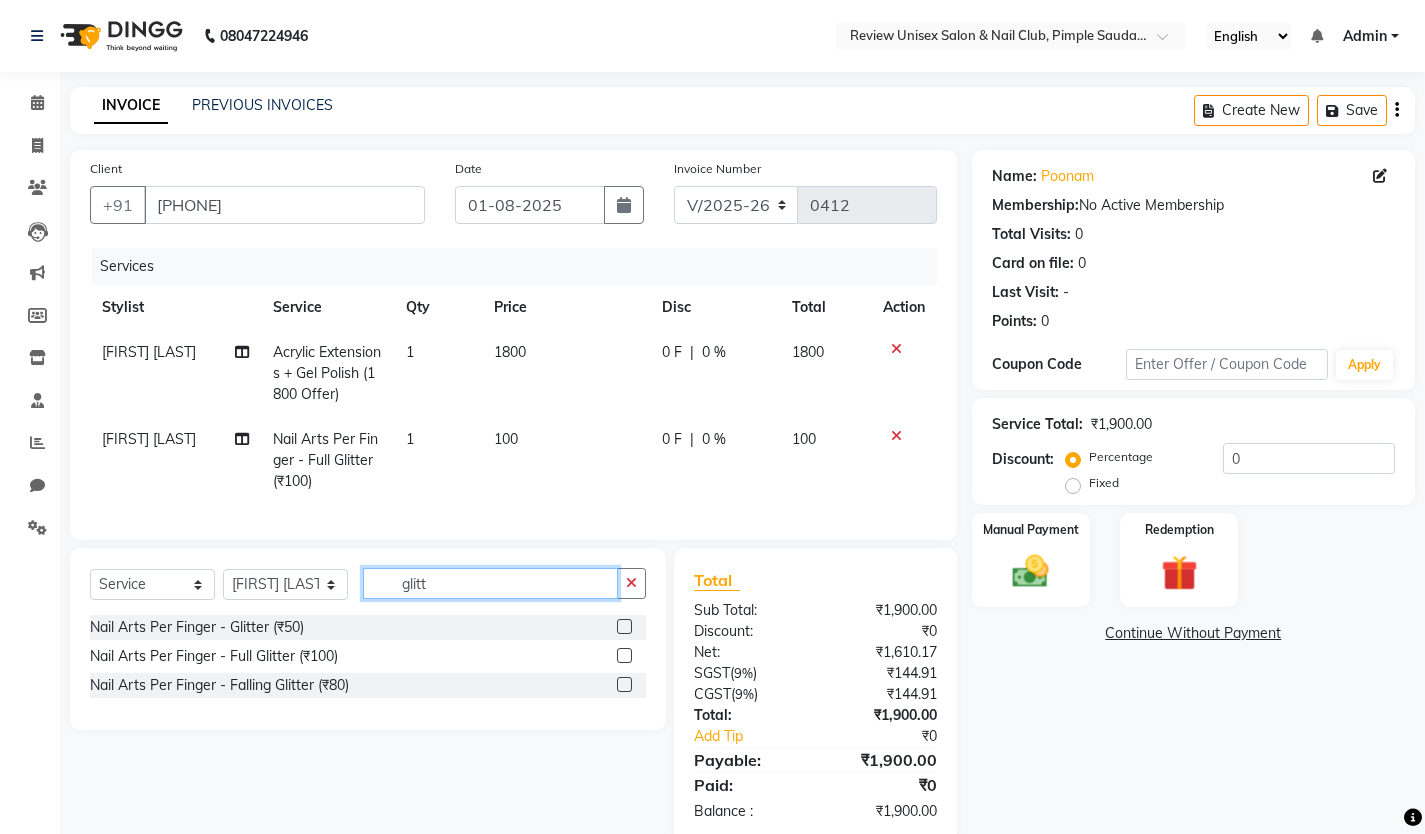 click on "glitt" 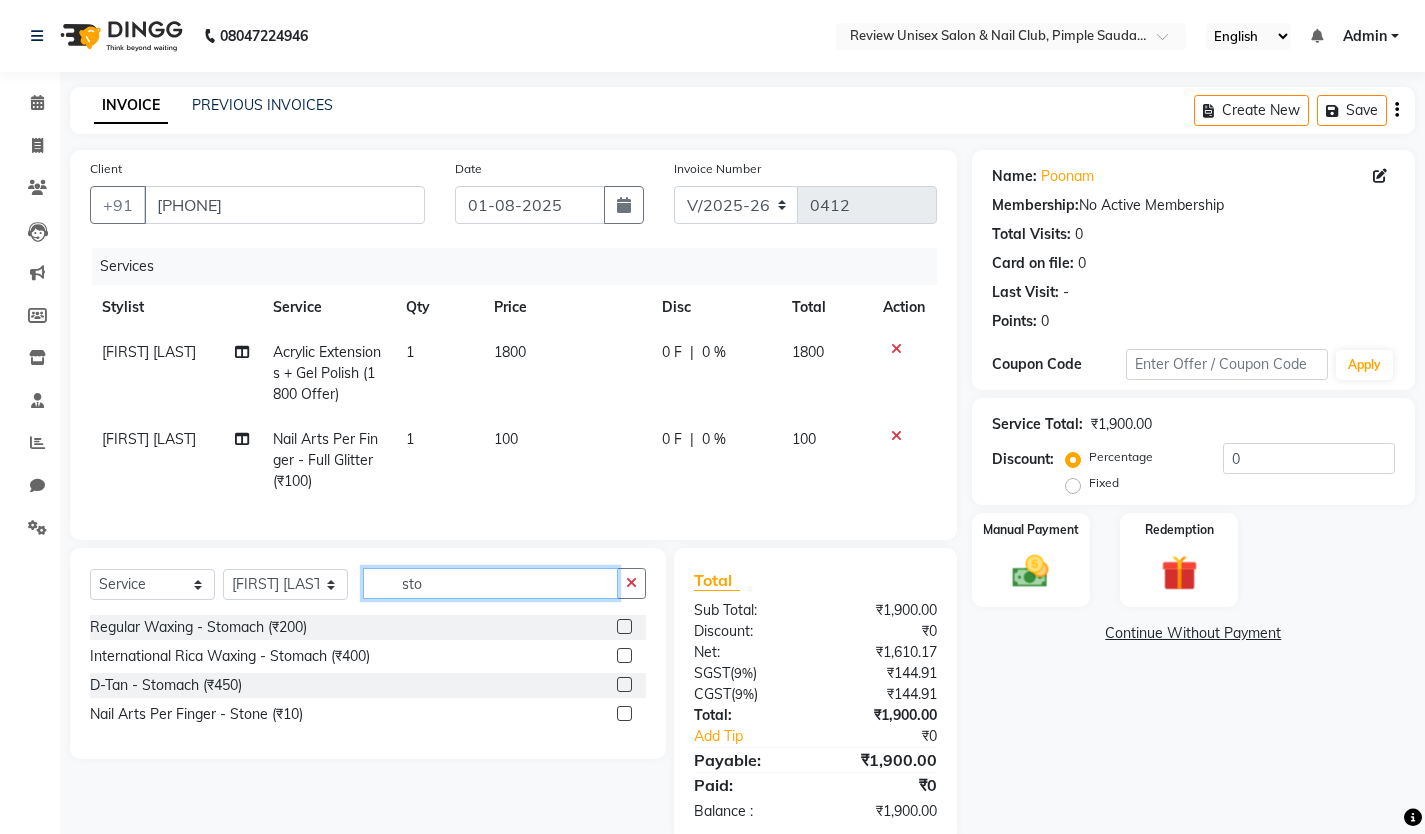 type on "sto" 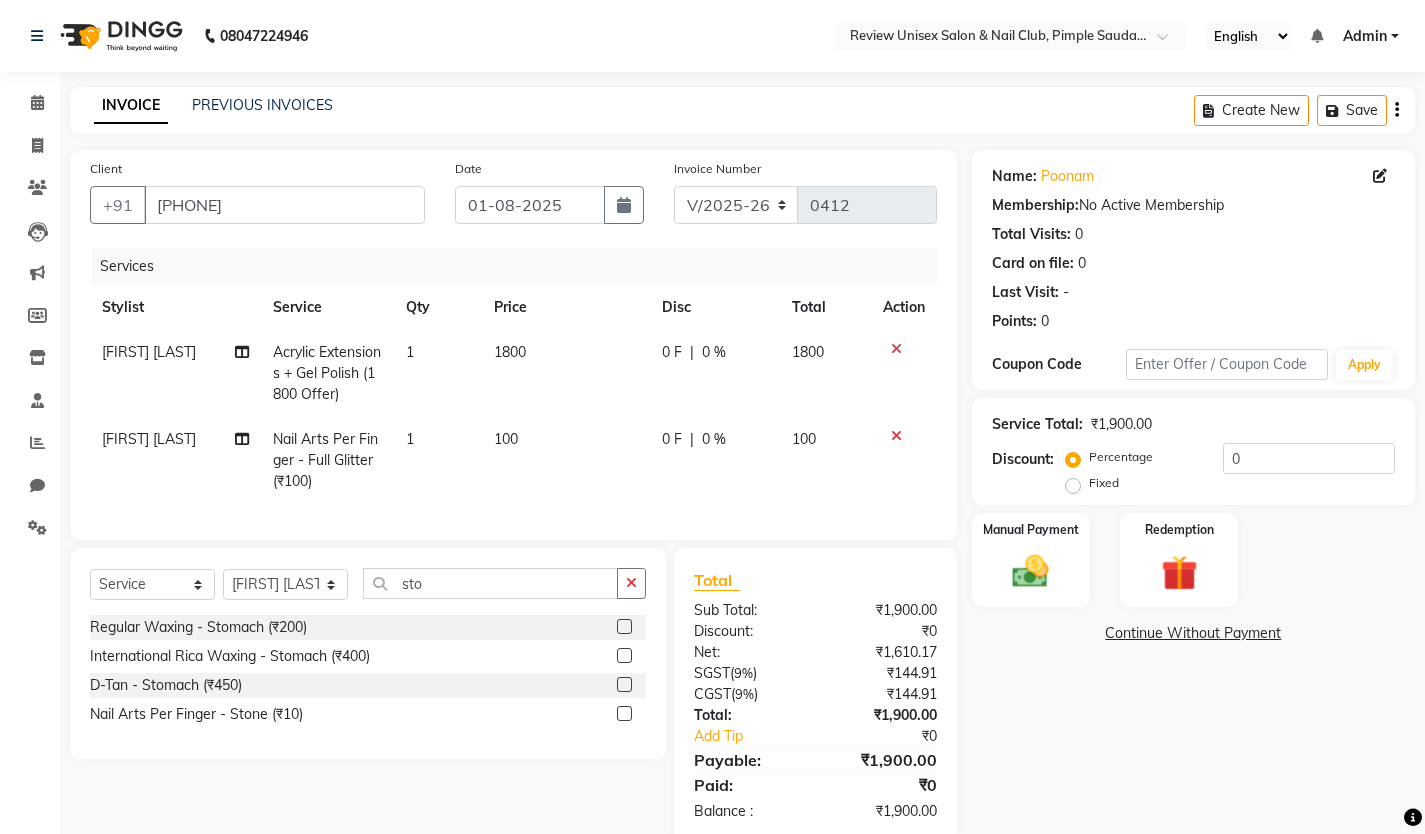click 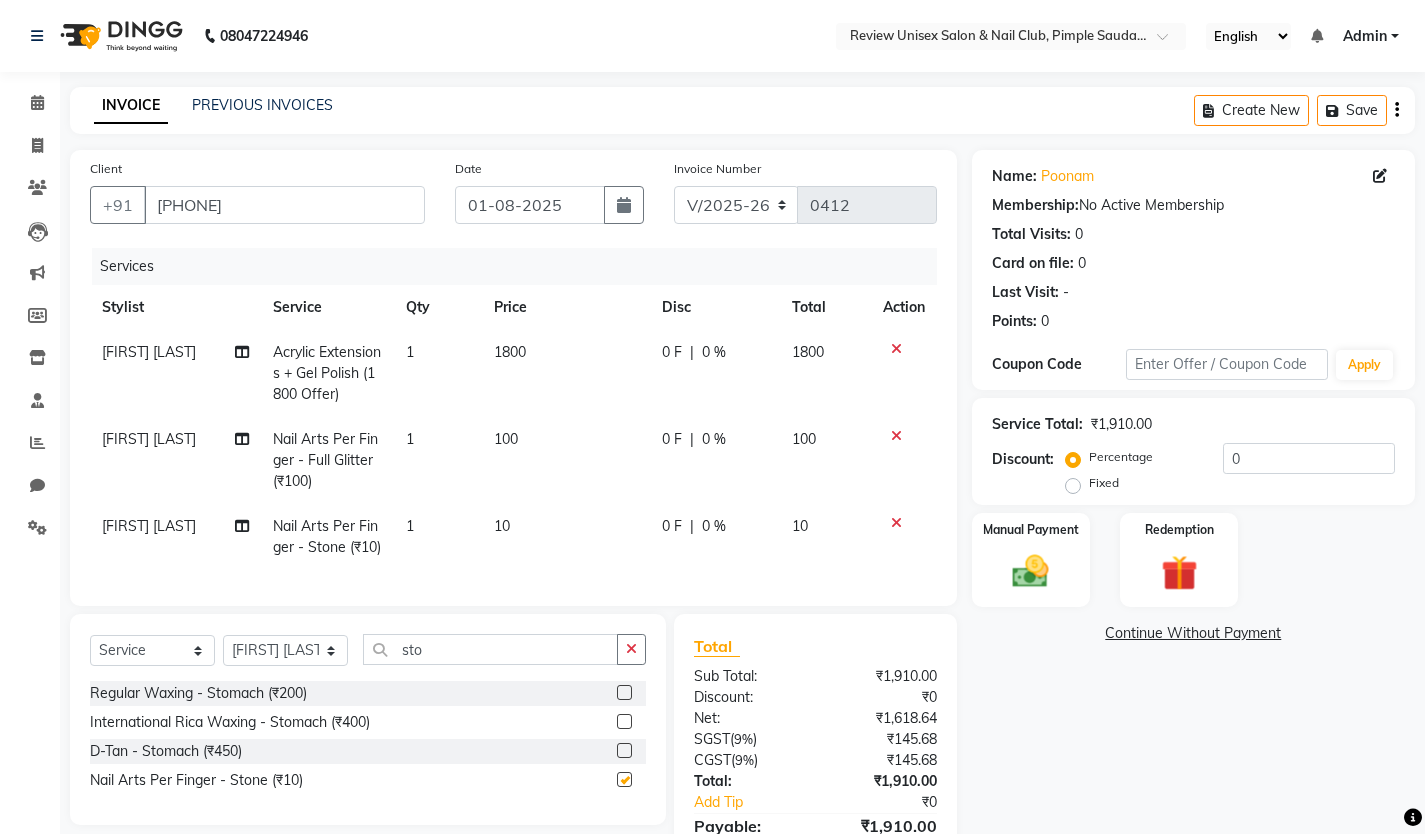 checkbox on "false" 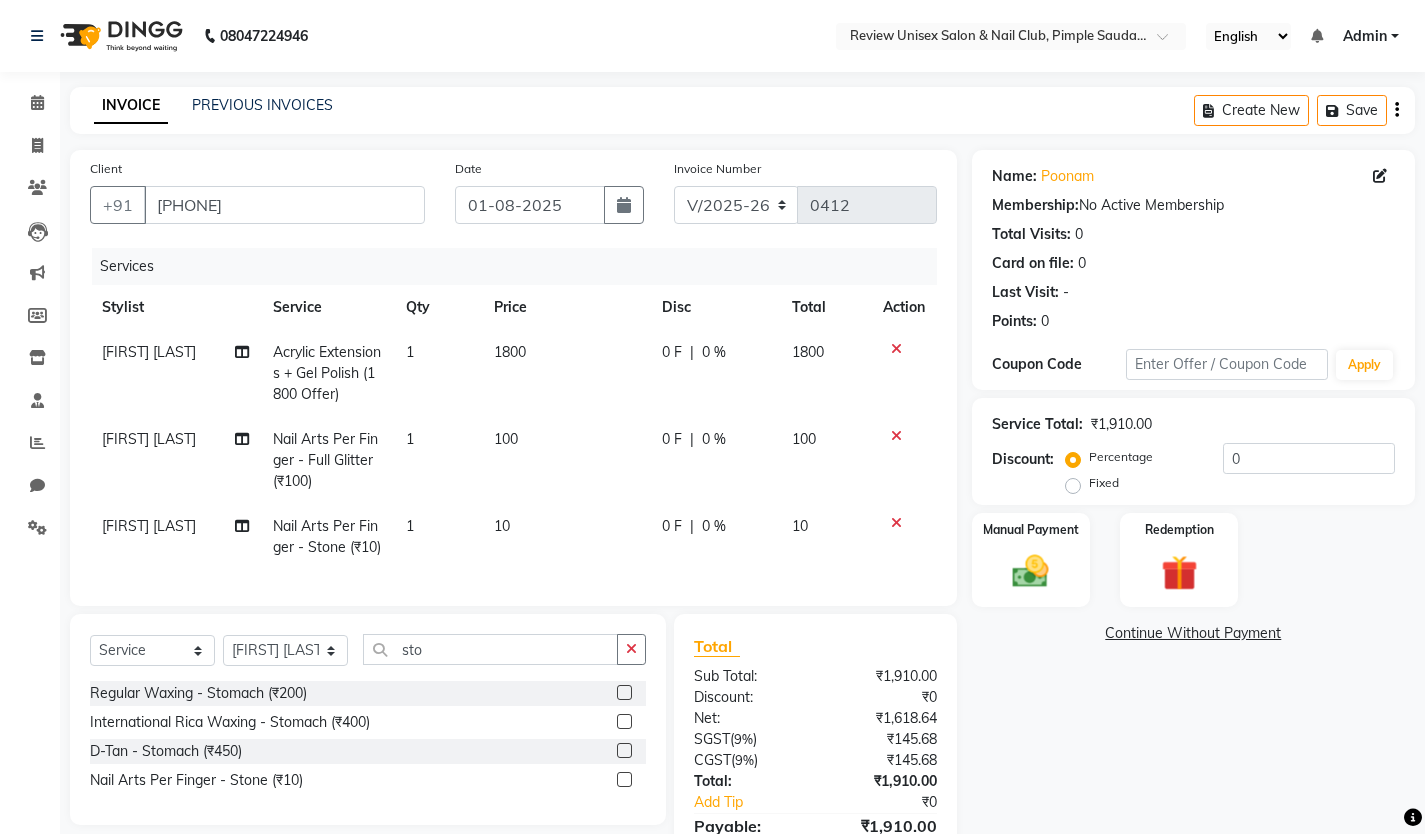 click on "100" 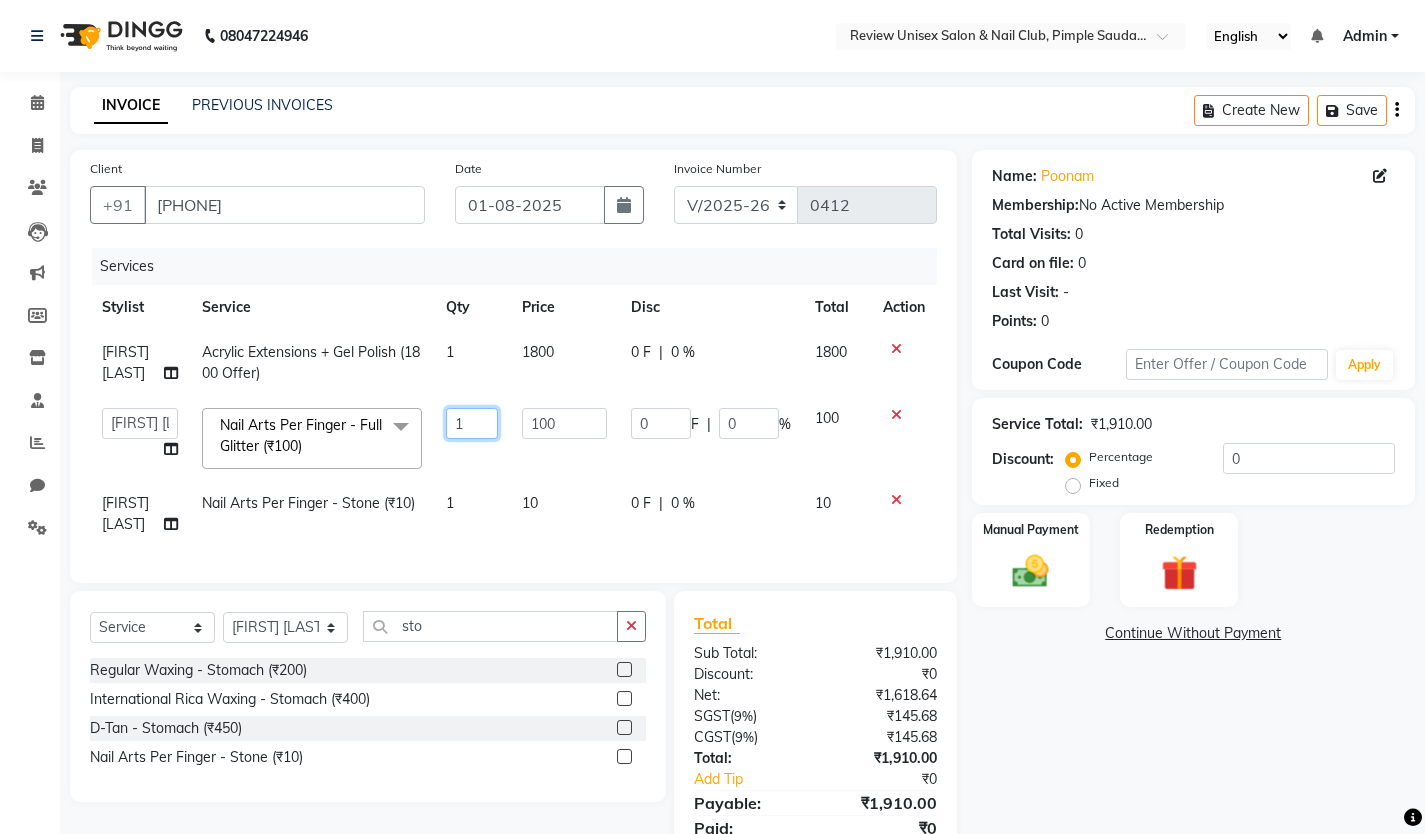 click on "1" 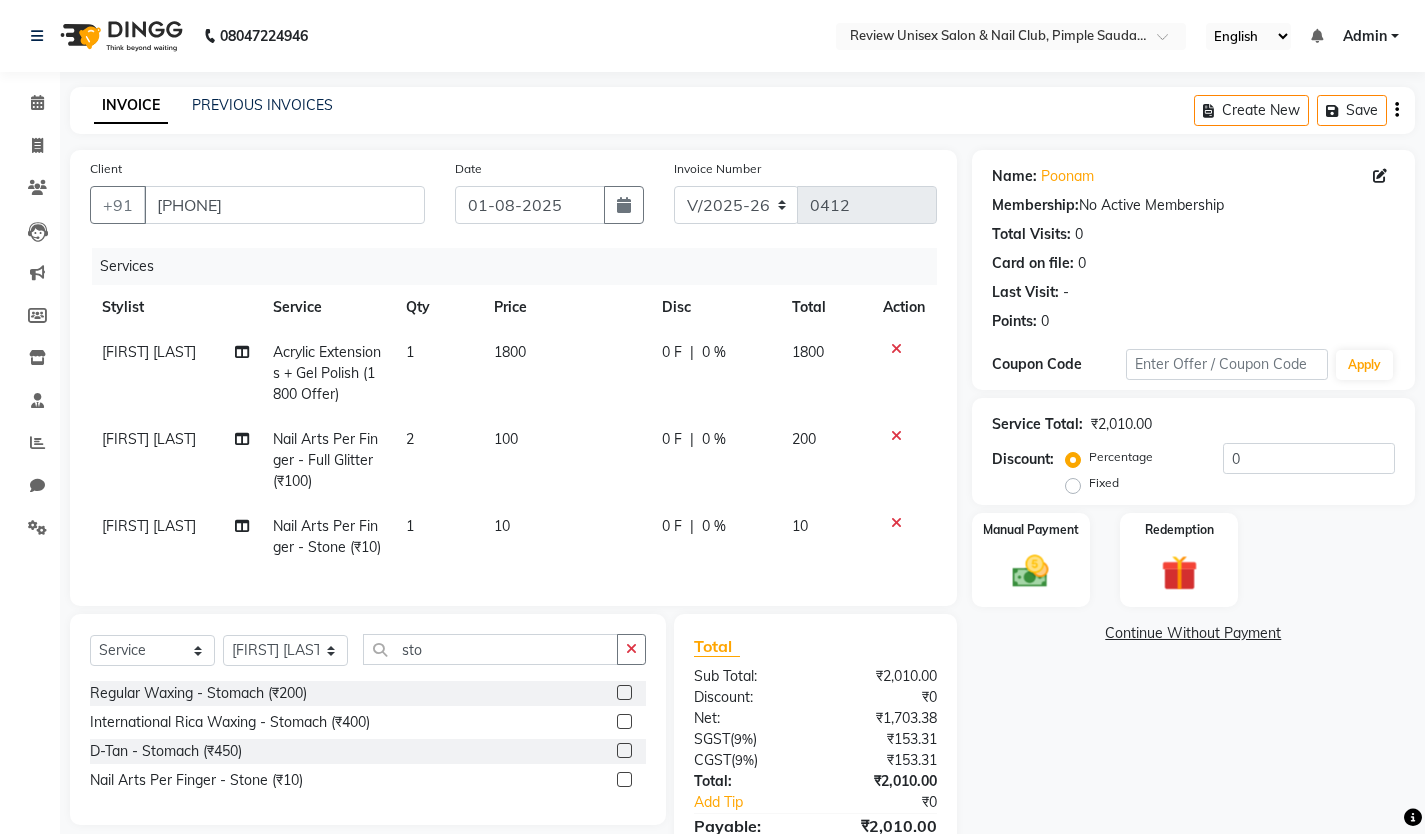 click on "1" 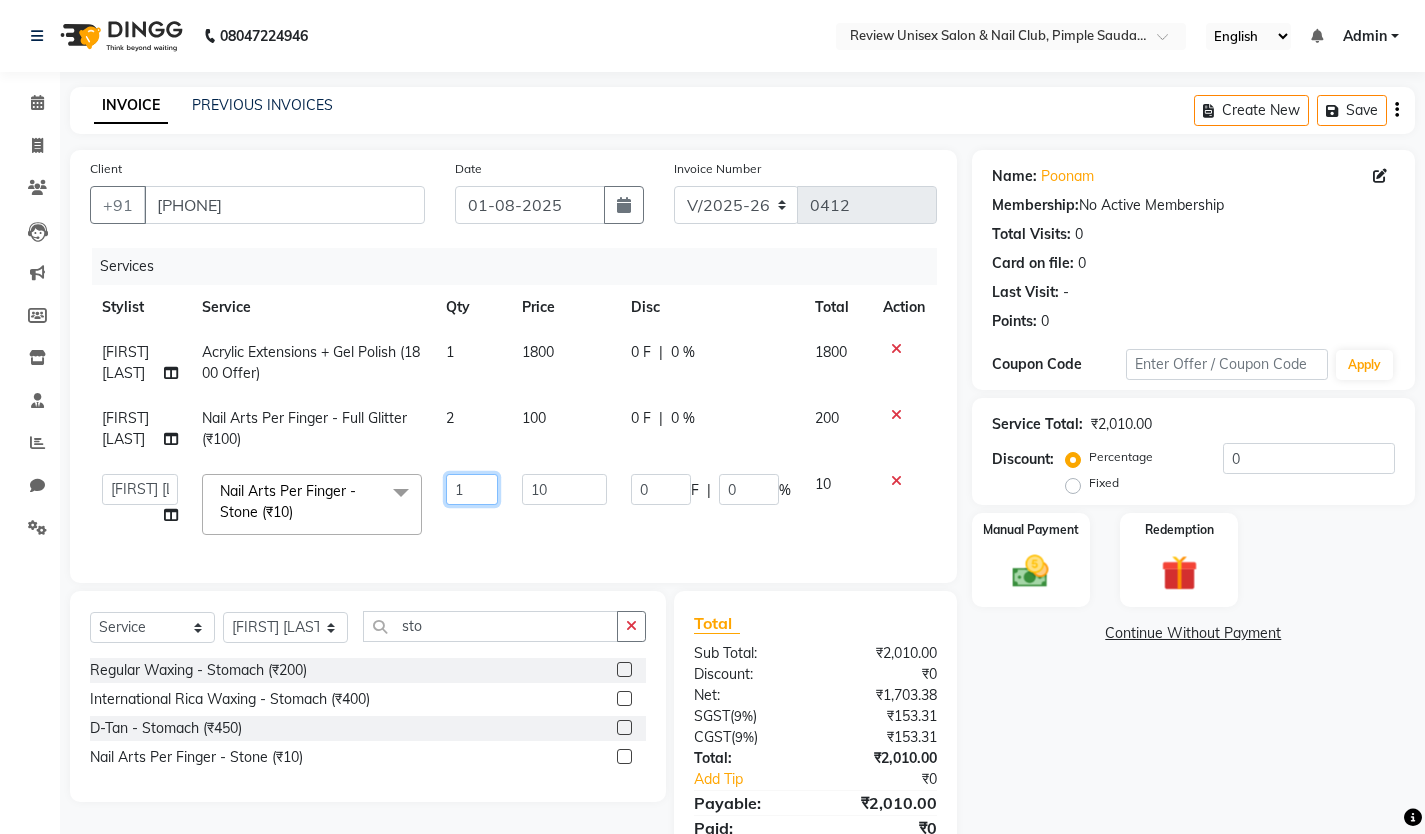 click on "1" 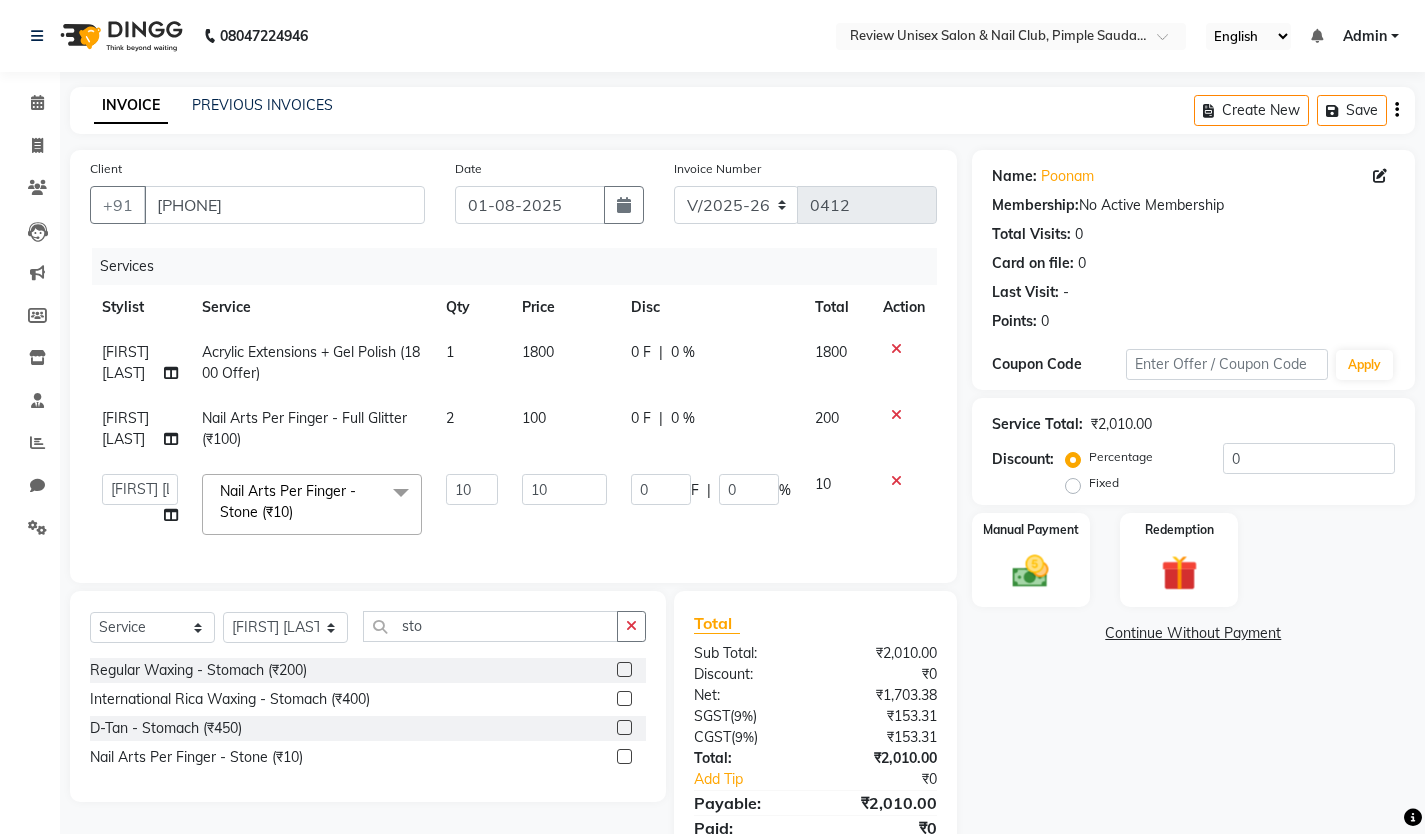 click on "[FIRST] [LAST] [FIRST] [LAST] [FIRST] [LAST] [FIRST] [LAST] [FIRST] [LAST] [FIRST] [LAST] [FIRST] [LAST] [FIRST] [LAST] Nail Arts Per Finger - Stone (₹10) x Hair Service Men - Hair Cut With Wash (₹300) Hair Service Men - Hair Cut For Child (Below 12 Years) (Boys) (₹300) Hair Service Men - Hair Wash With Style (₹100) Hair Service Men - Clean Beard (₹100) Hair Service Men - Global Hair Color Majirel (Male) (₹1000) Hair Service Men - Global Hair Color Inoa (Male) (₹1200) Hair Service Men - Highlight'S (Male) (₹1000) Hair Service Men - Head Massage (Male) (₹500) Hair Service Men - Anti Hair Fall Treatment (Male) (₹850) Hair Service Men - Anti Dandruff Treatment (Male) (₹850) Hair Service Men - Male Threading (₹70) Hair Service Men - Hair Spa (₹800) Hair Service Women - Hair Trim U / V / Stright ( Without Wash) (₹450) Hair Service Women - Any Long Hair Cut With Wash (₹600) Hair Service Women - Hair Cut For Child (Below 12 Years)(Girls) (₹450) Hair Service Women - Frings Cut (₹200) 10 10 0 F | 0" 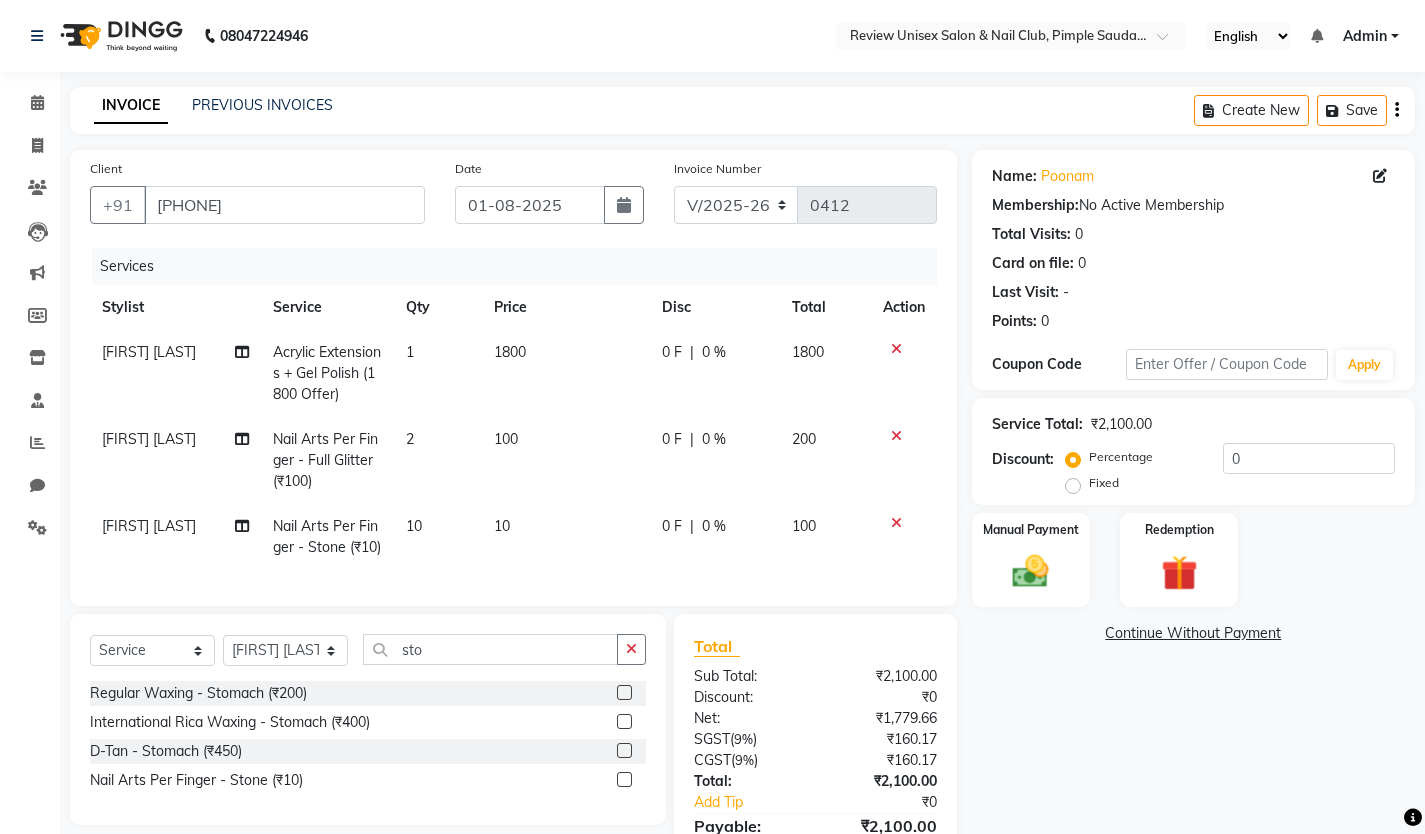 click on "10" 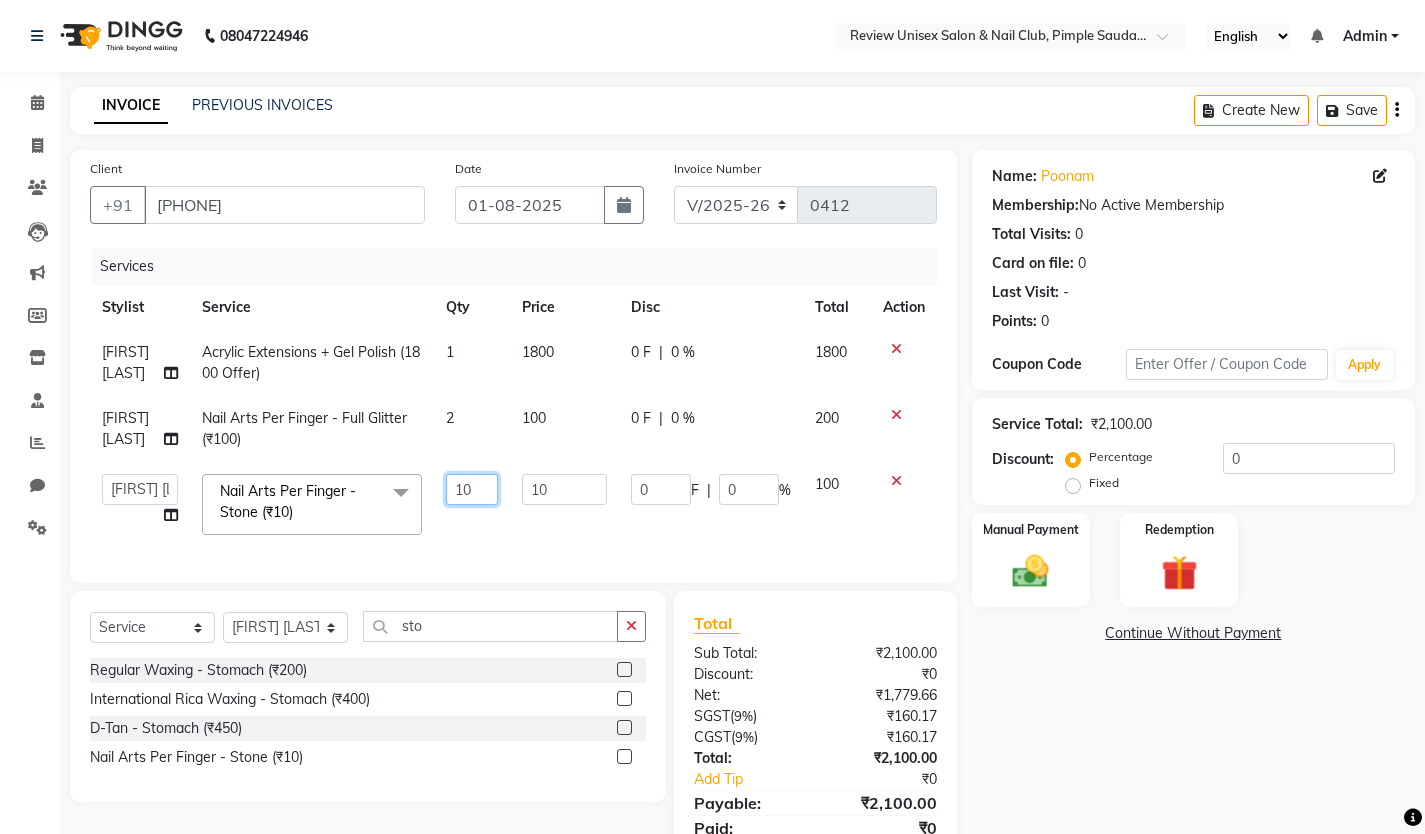 click on "10" 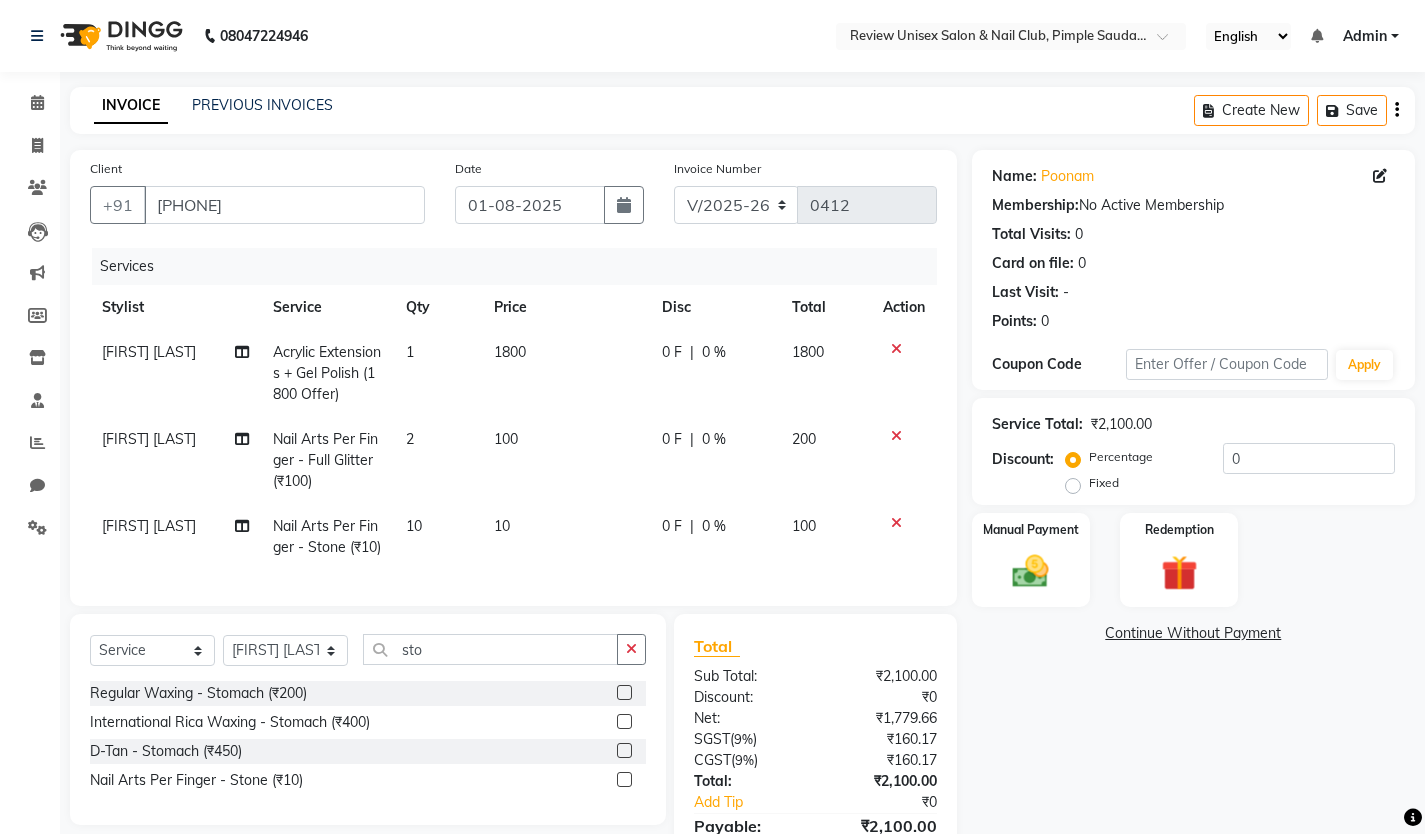 click on "10" 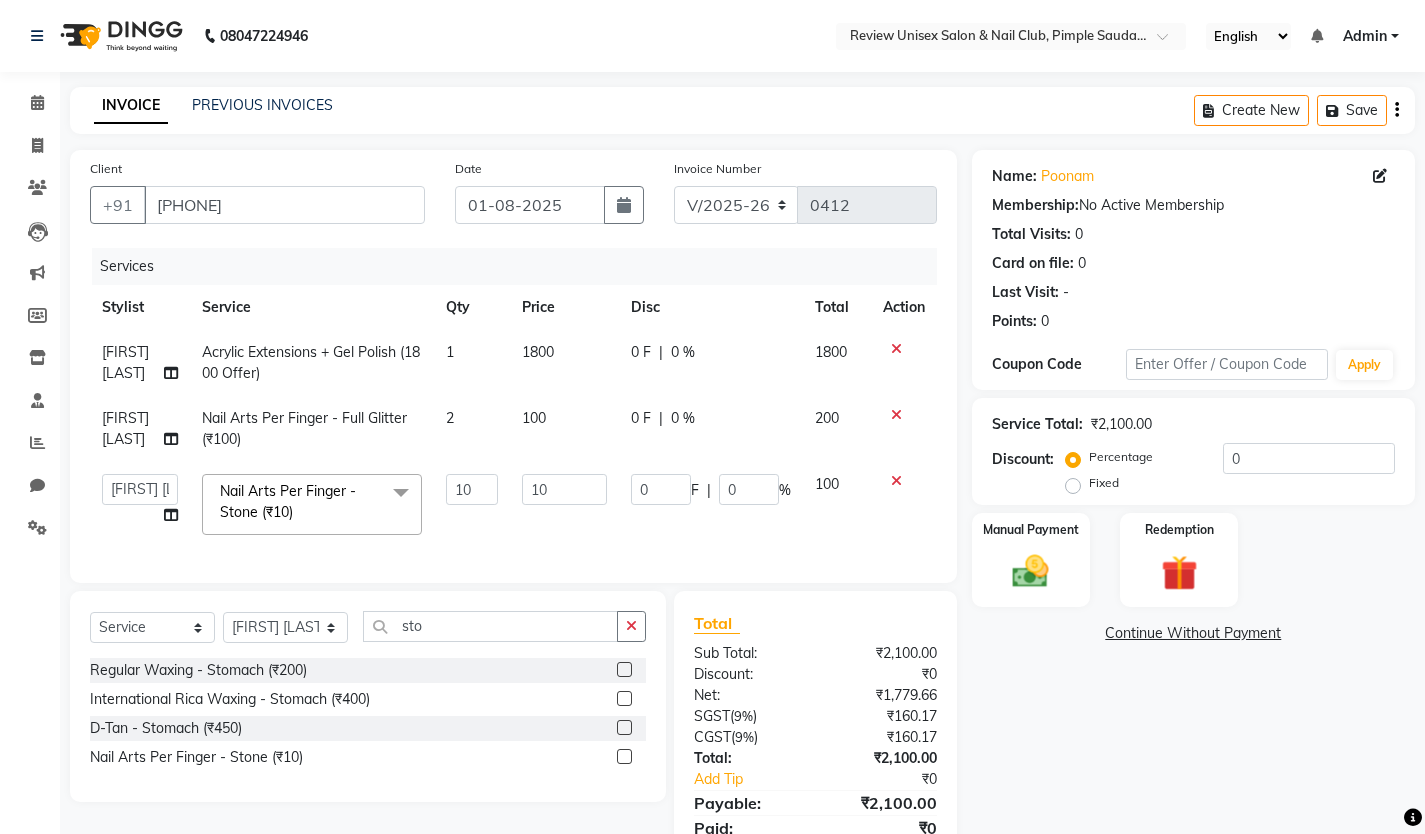 click on "10" 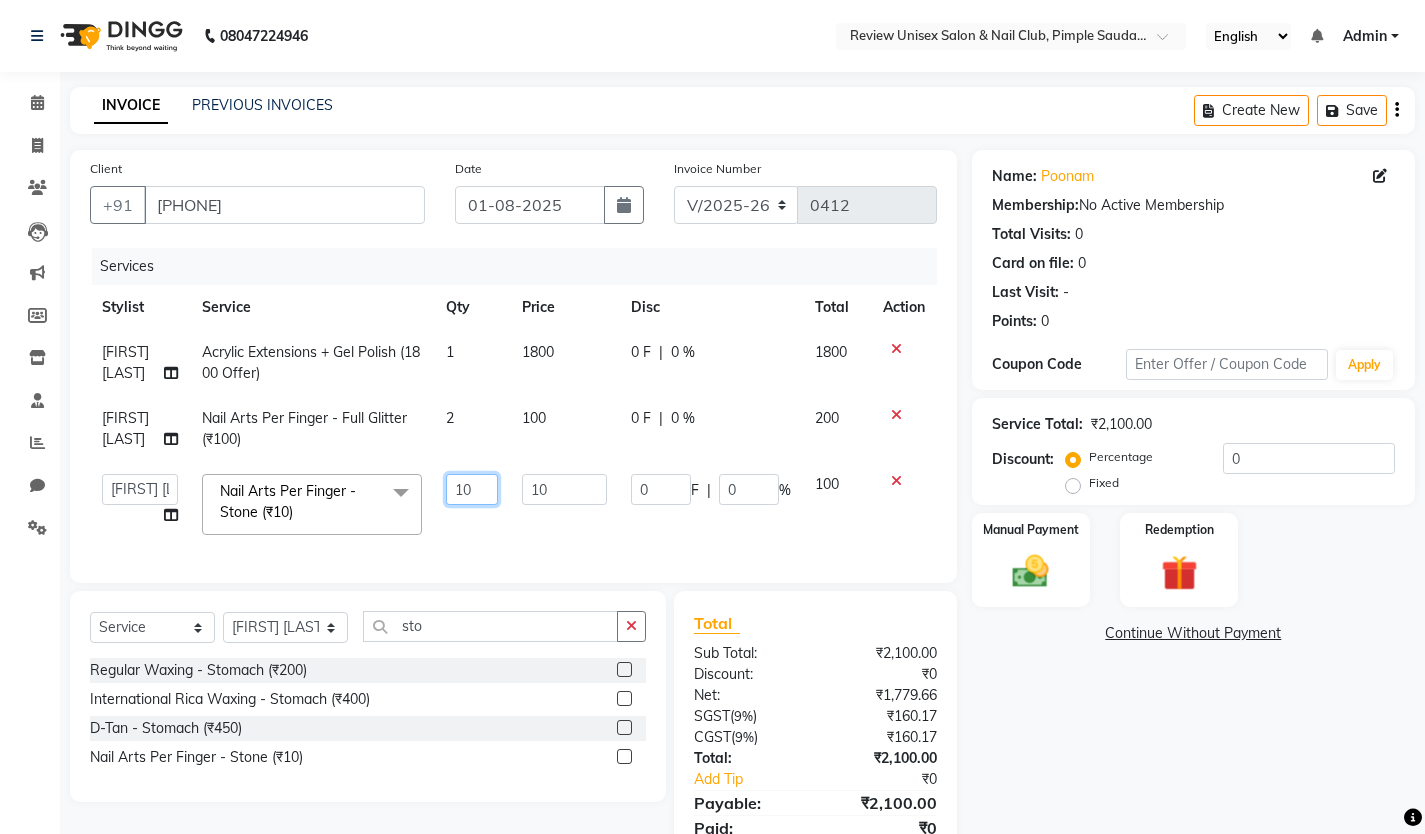 click on "10" 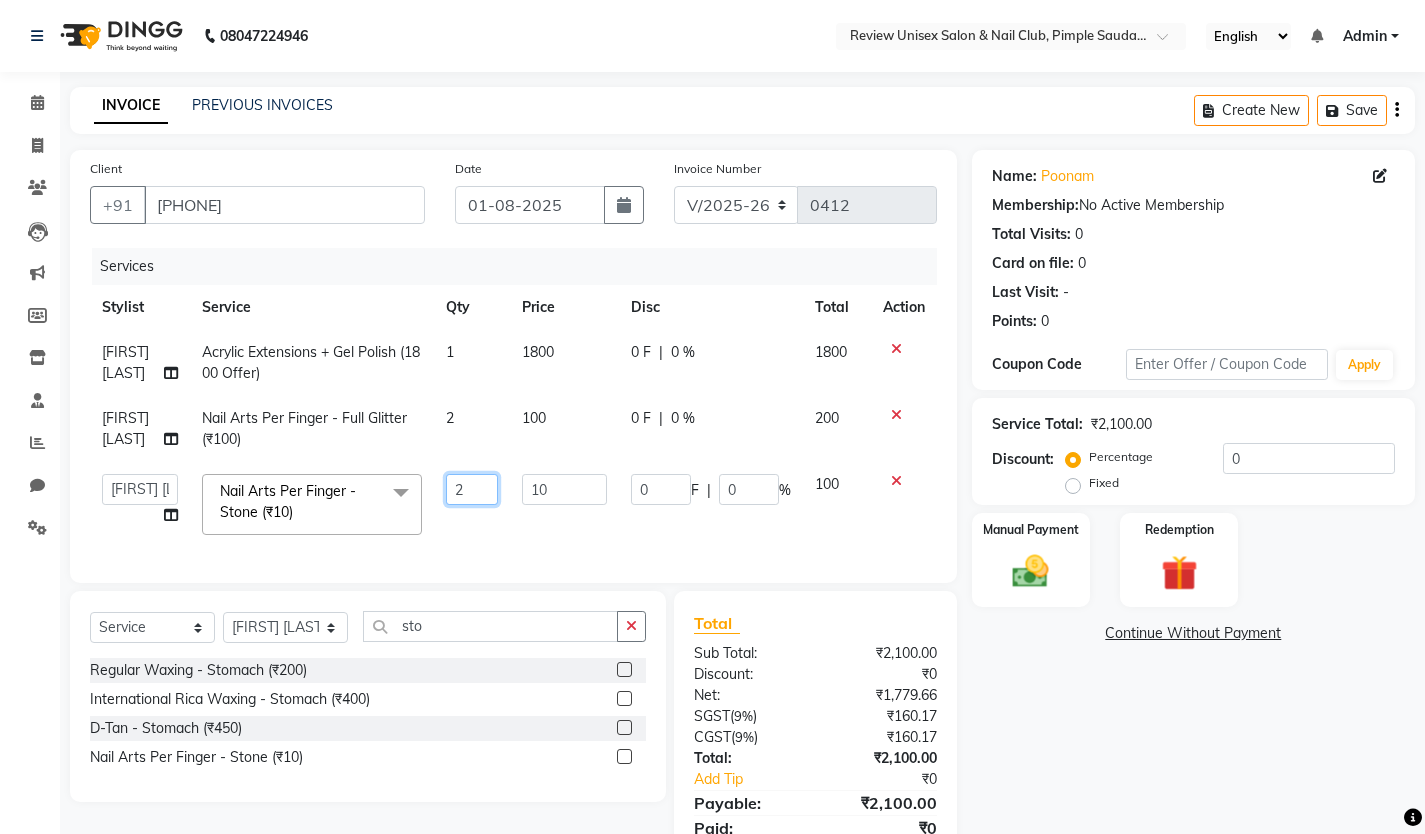 type on "20" 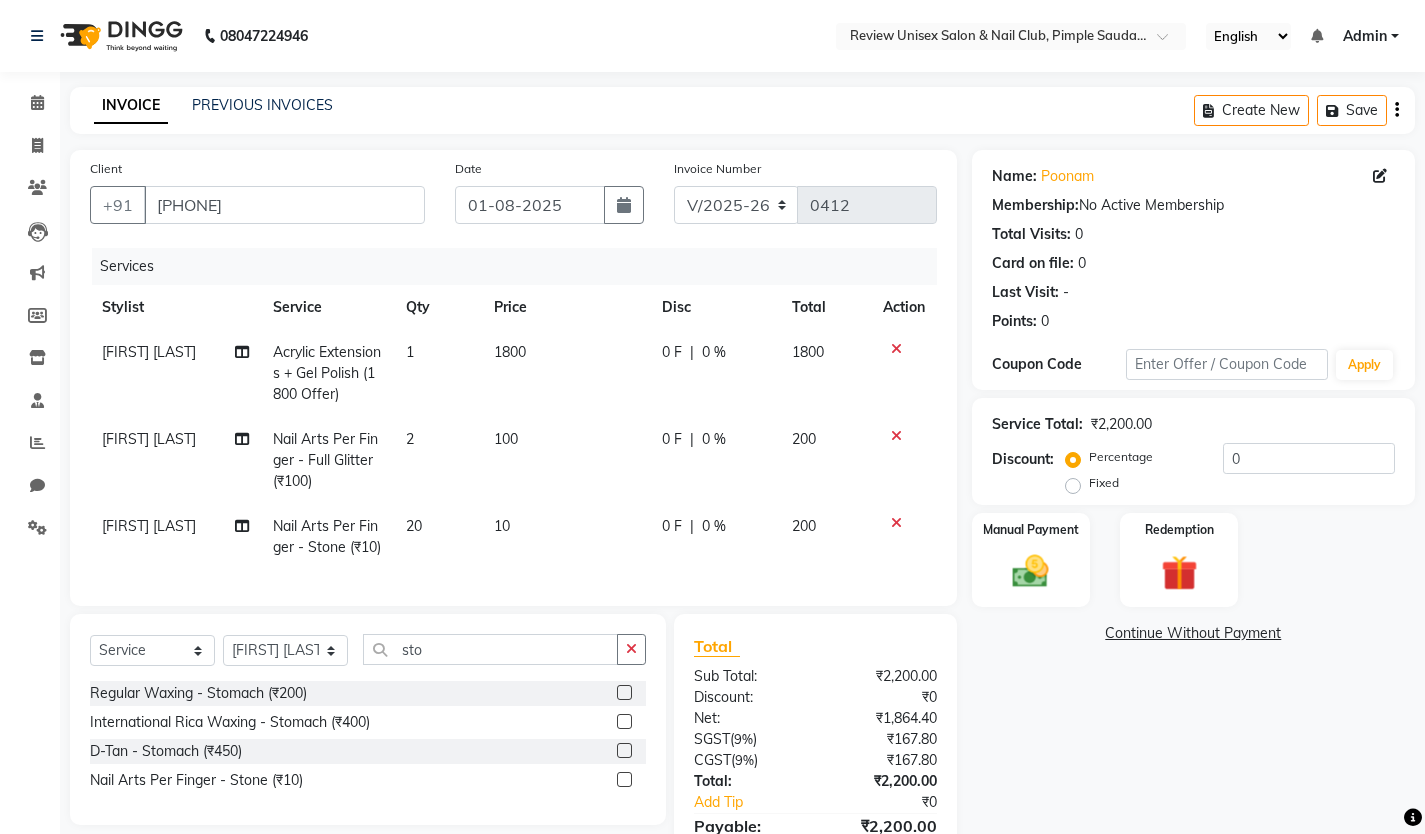 click on "[FIRST] [LAST] Nail Arts Per Finger - Stone (₹10) 20 10 0 F | 0 % 200" 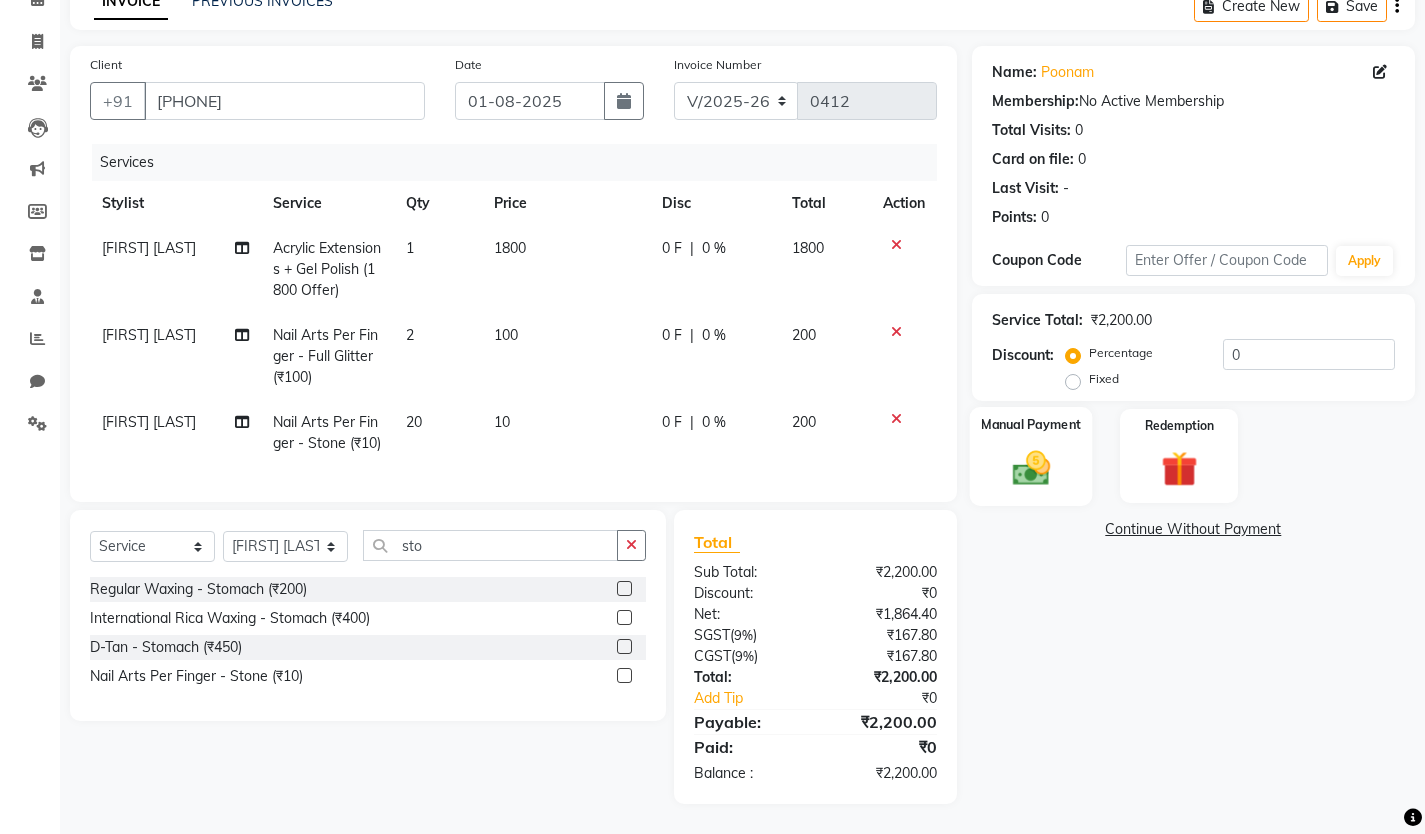 click 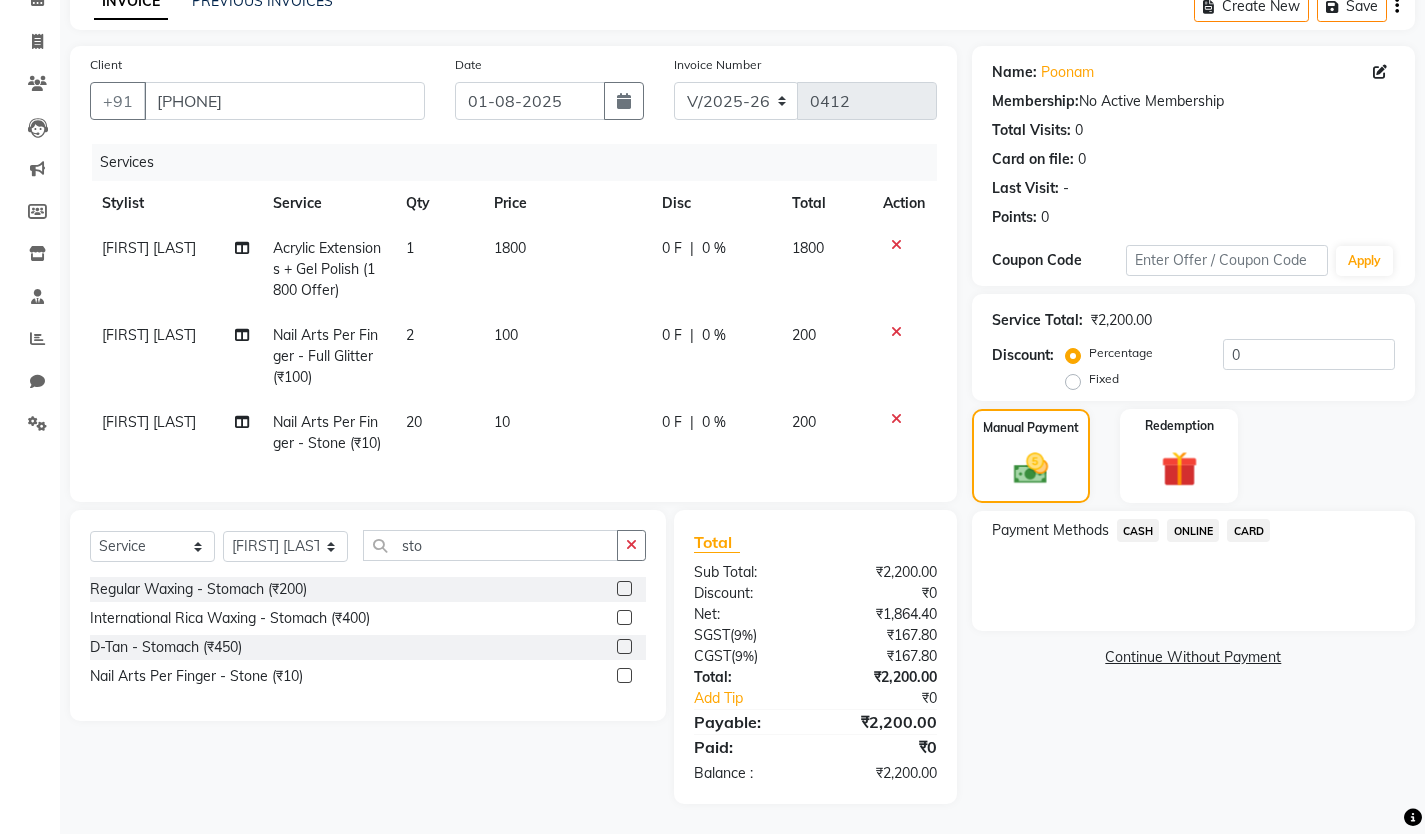 click on "ONLINE" 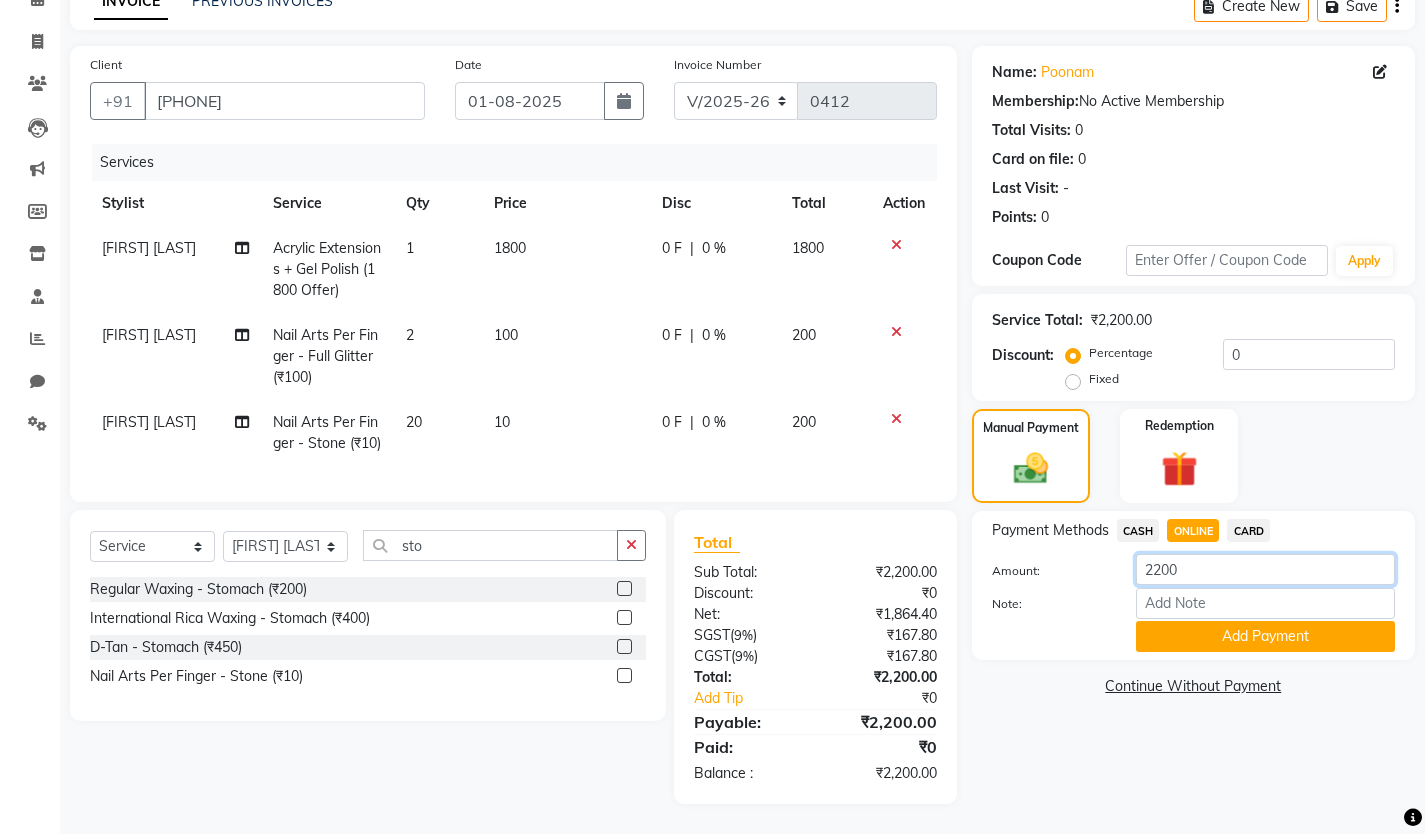 click on "2200" 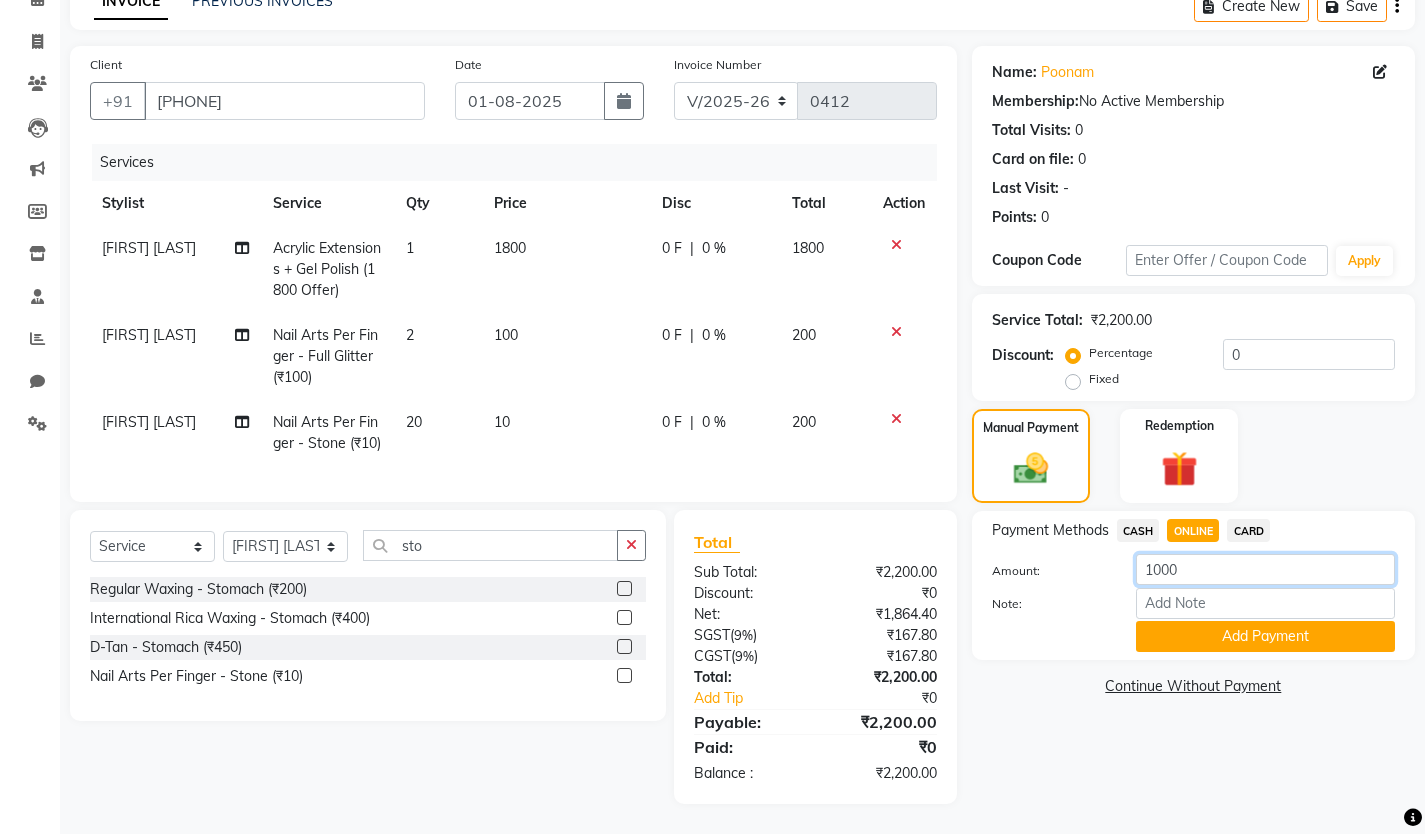 type on "1000" 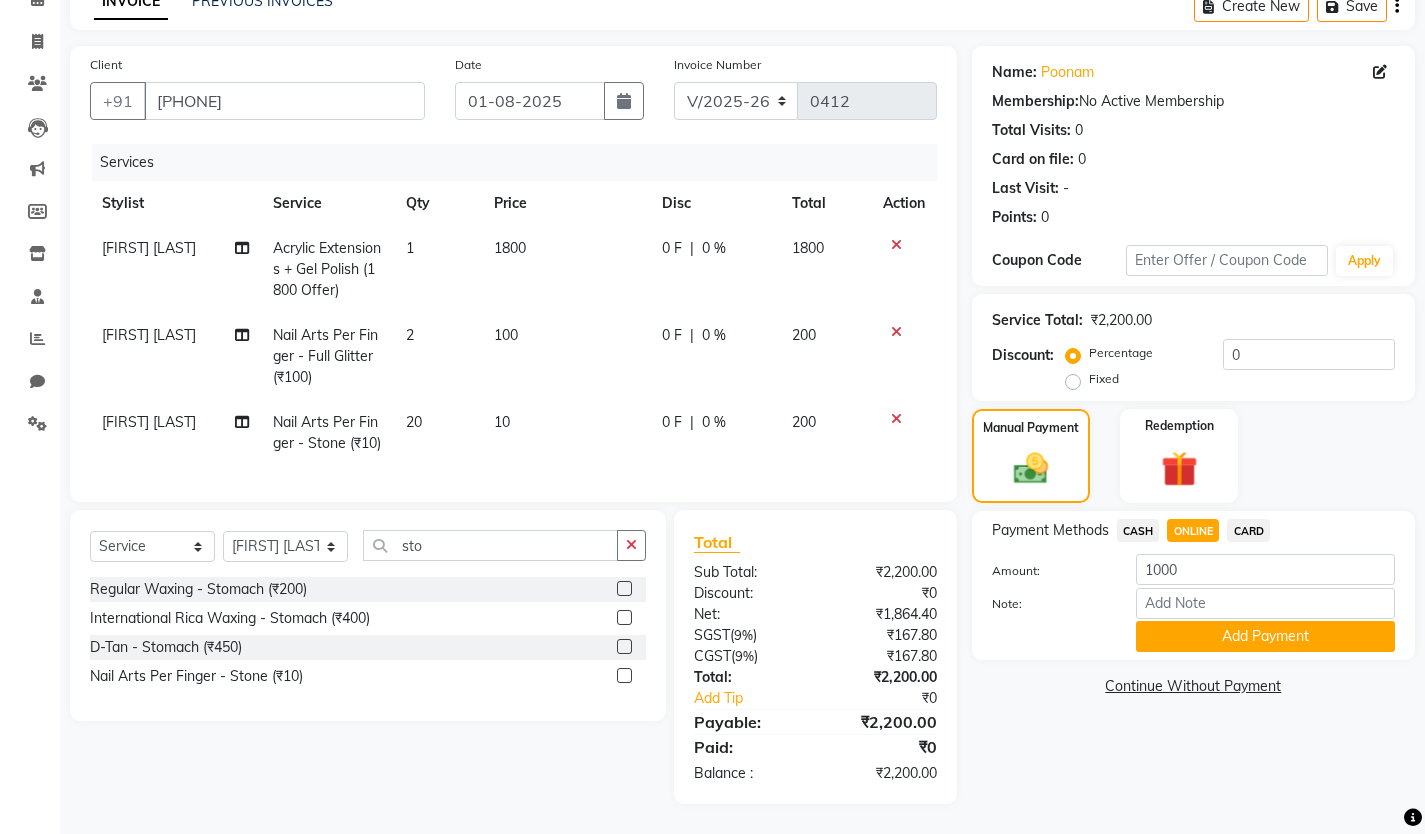 click on "Name: [FIRST] Membership: No Active Membership Total Visits: 0 Card on file: 0 Last Visit: - Points: 0 Coupon Code Apply Service Total: ₹2,200.00 Discount: Percentage Fixed 0 Manual Payment Redemption Payment Methods CASH ONLINE CARD Amount: 1000 Note: Add Payment Continue Without Payment" 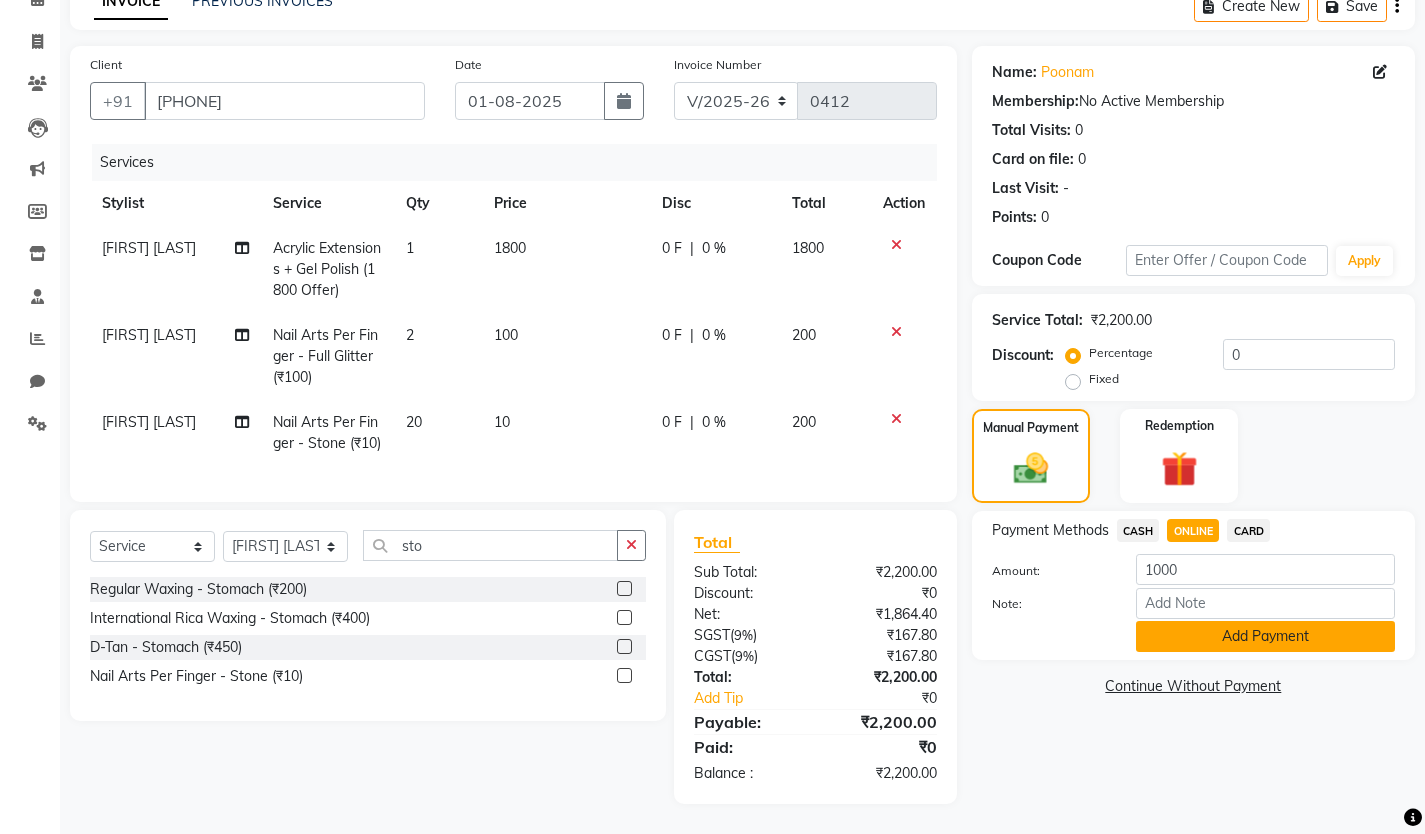 click on "Add Payment" 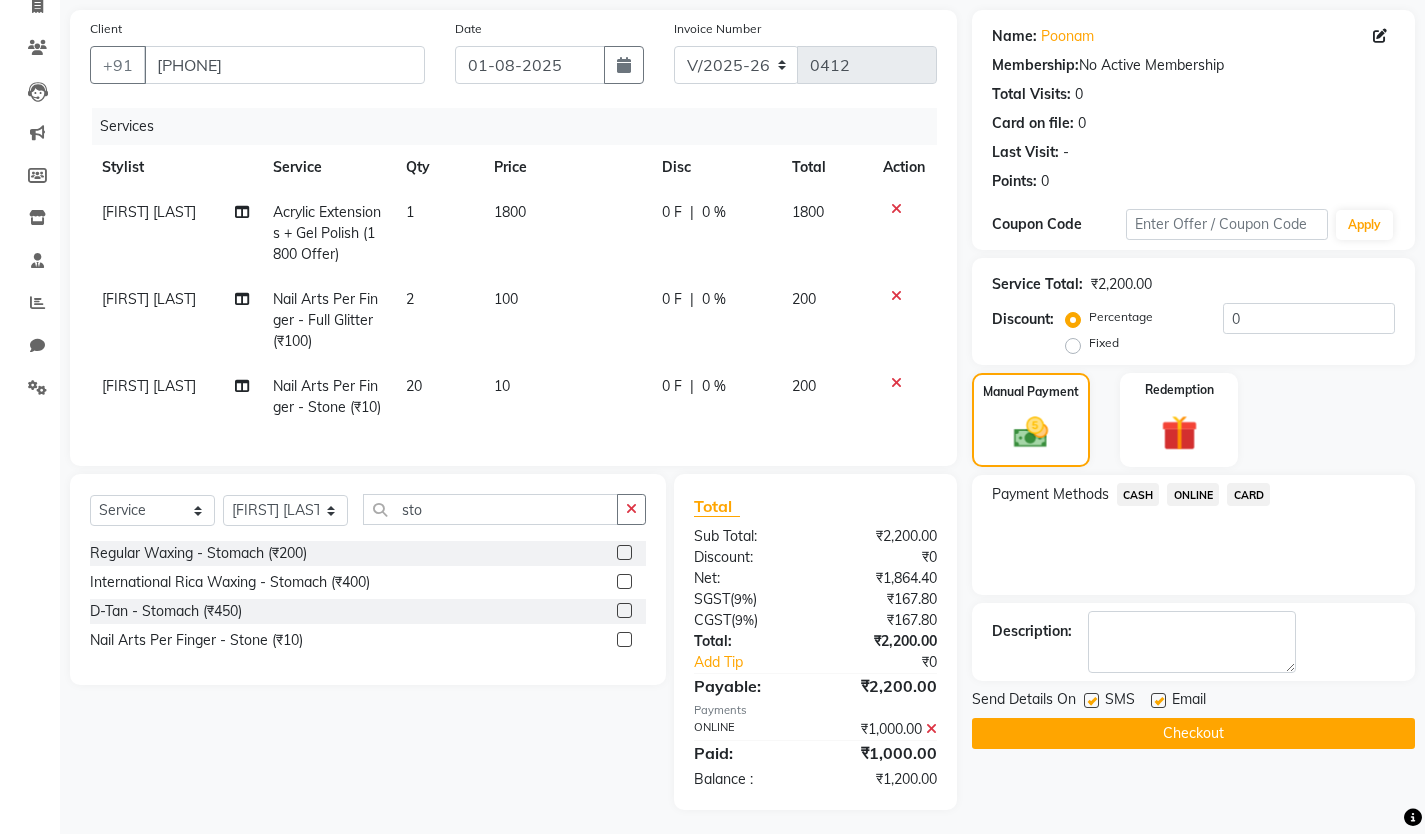 click on "CASH" 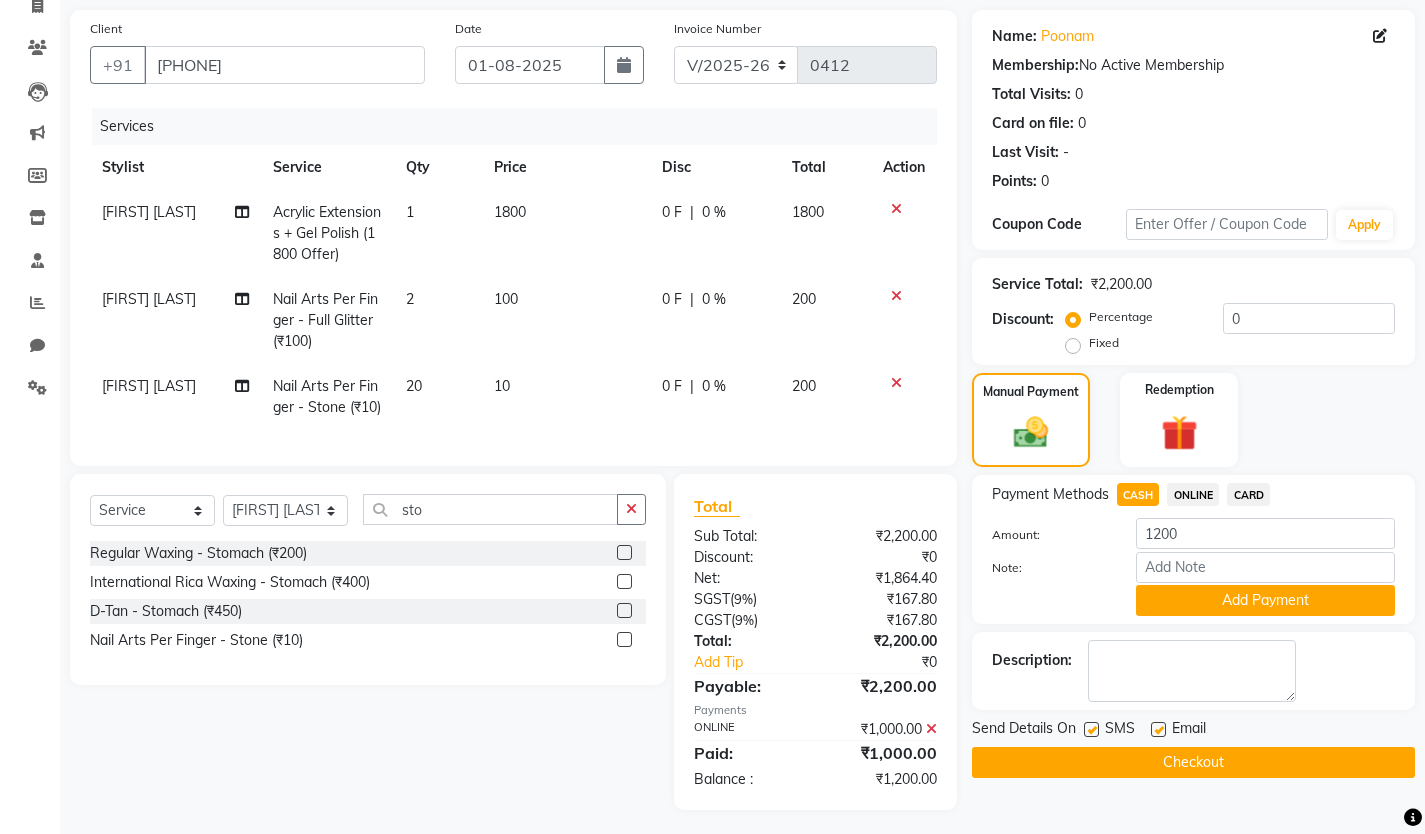 scroll, scrollTop: 182, scrollLeft: 0, axis: vertical 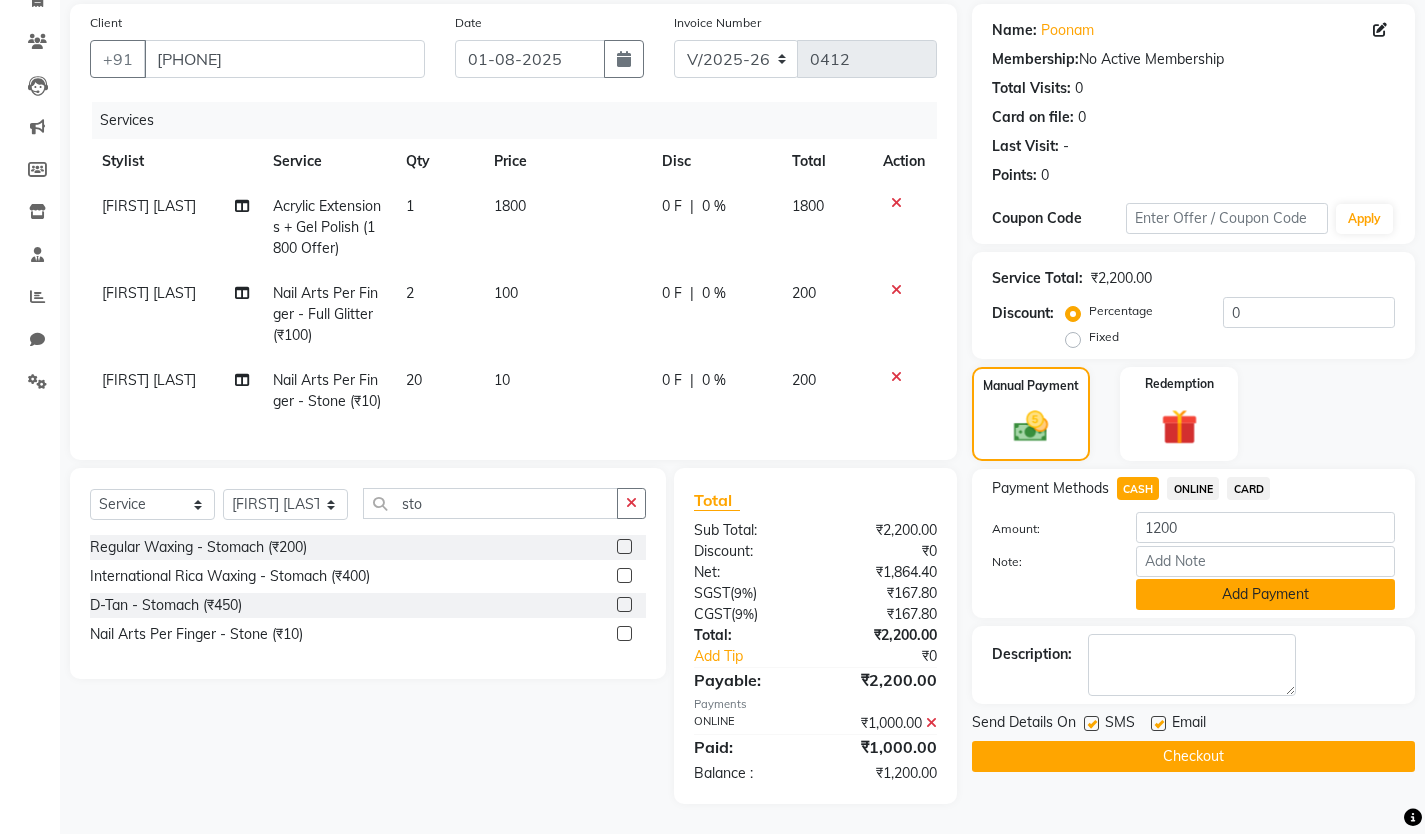 click on "Add Payment" 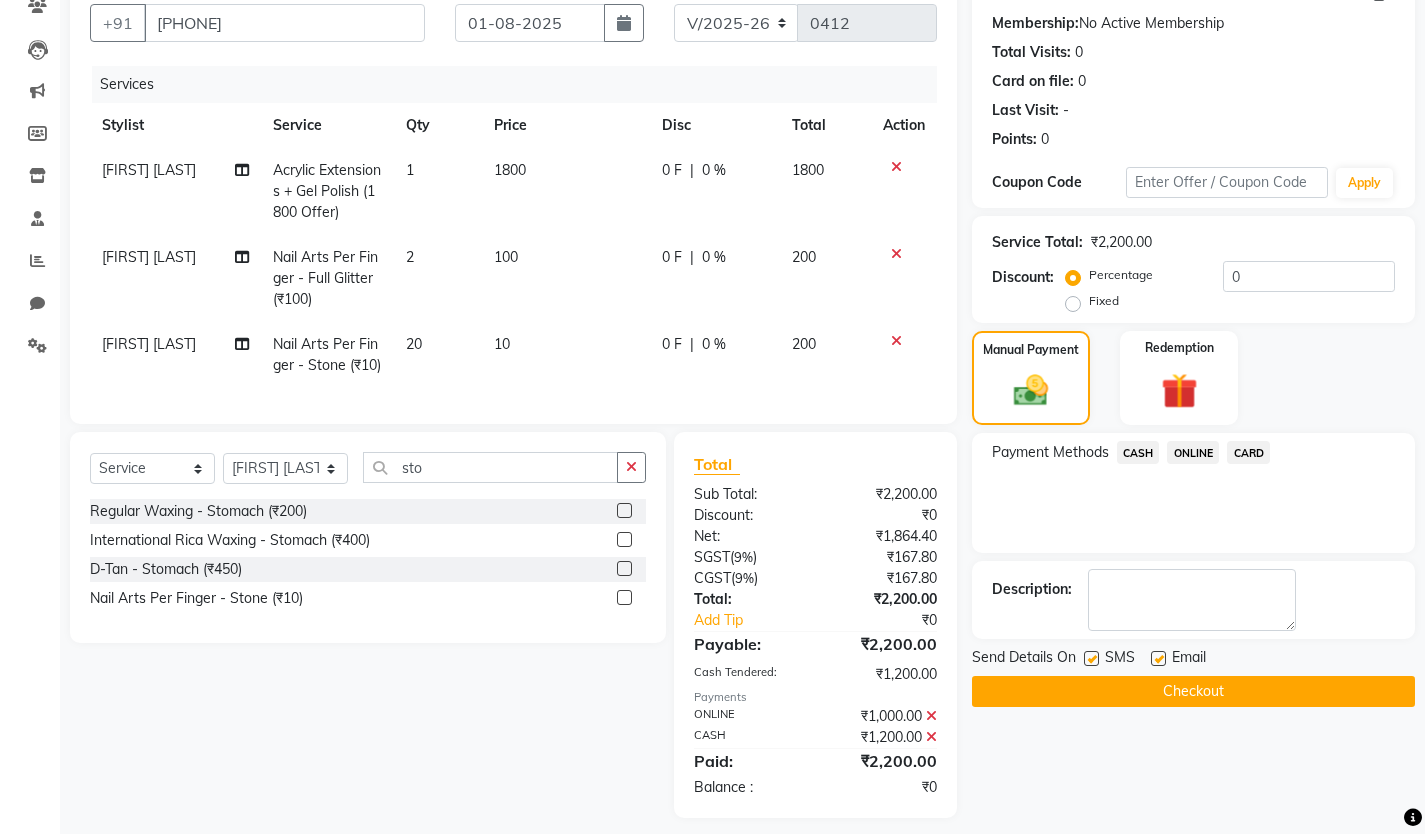 scroll, scrollTop: 232, scrollLeft: 0, axis: vertical 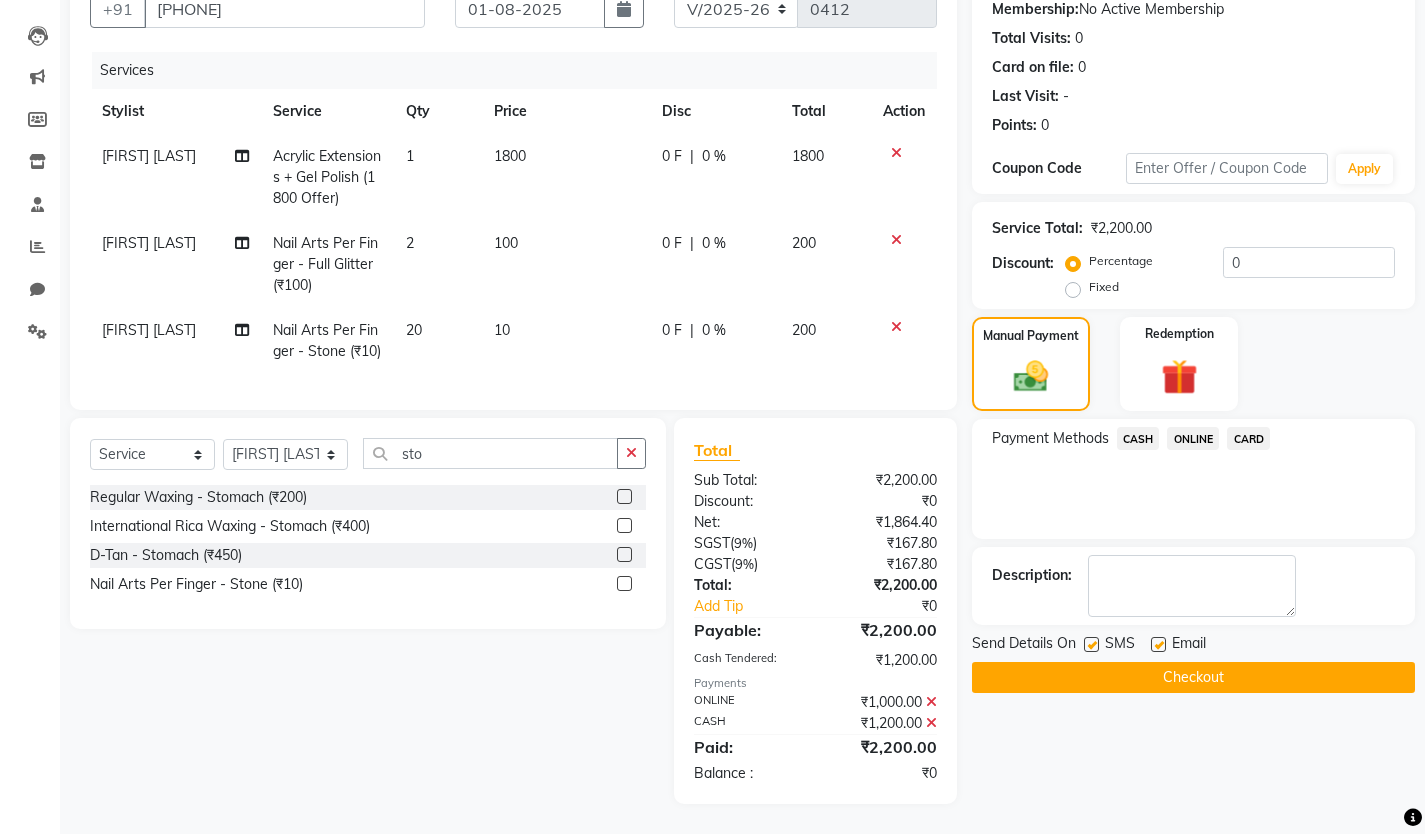 click 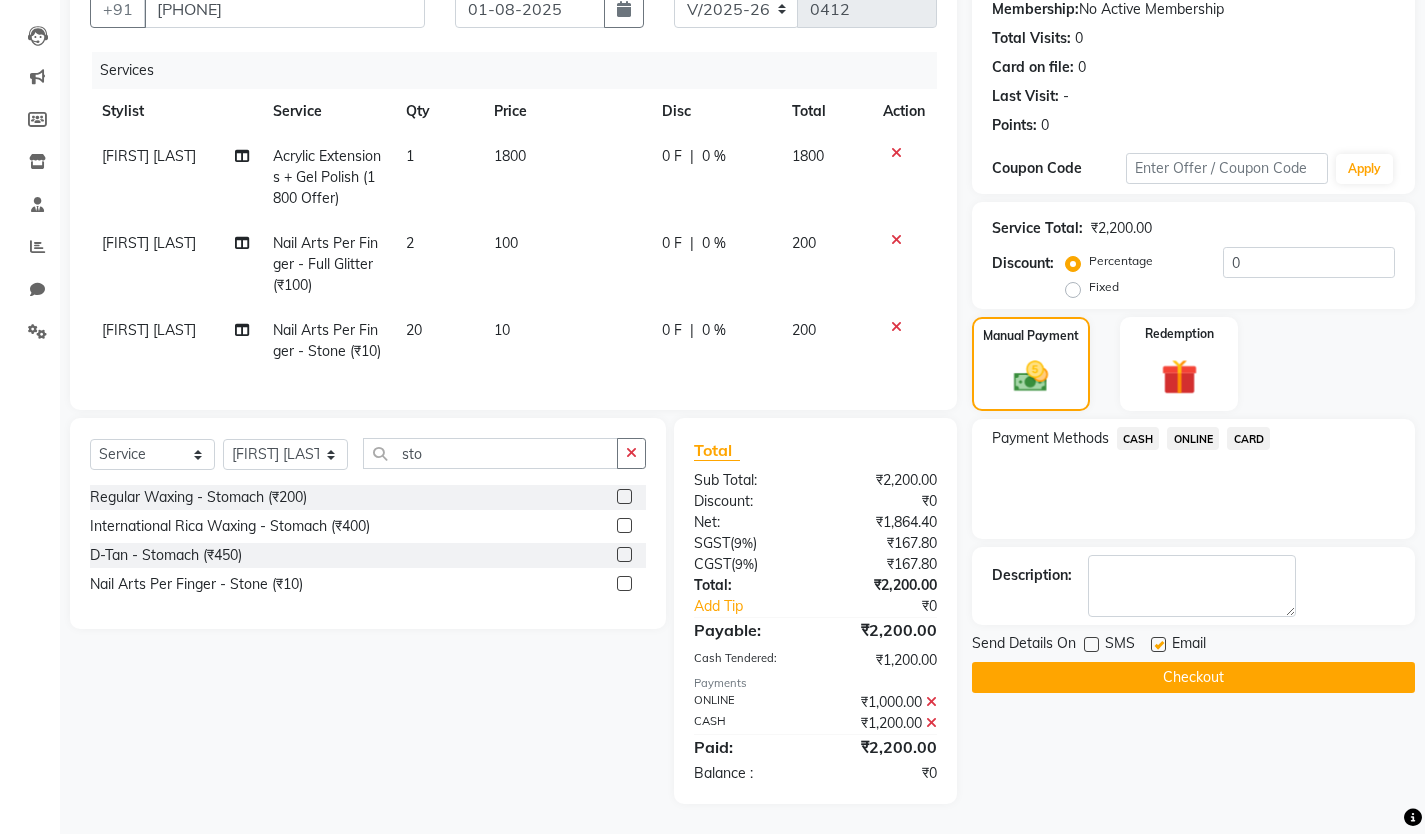 click 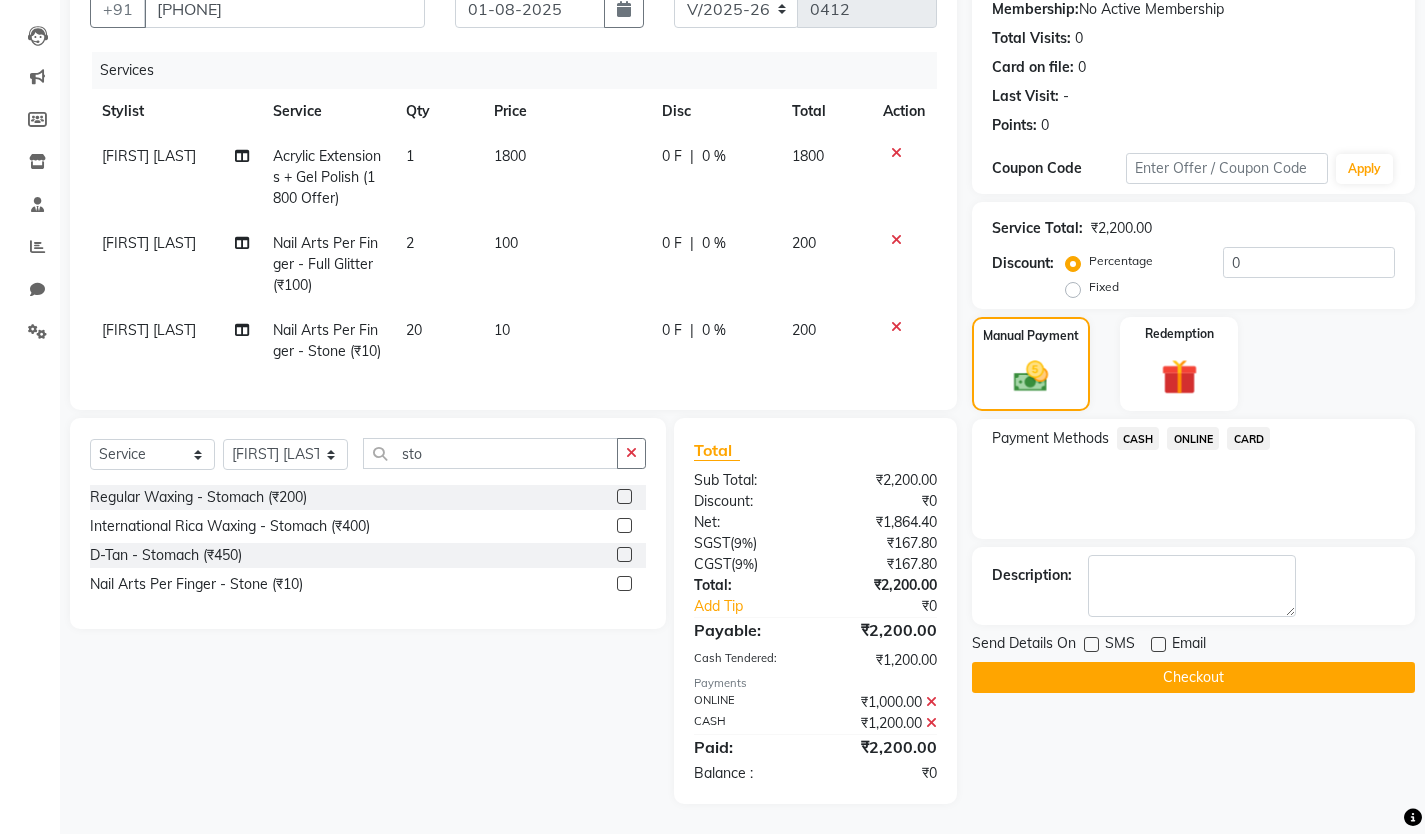 click on "Checkout" 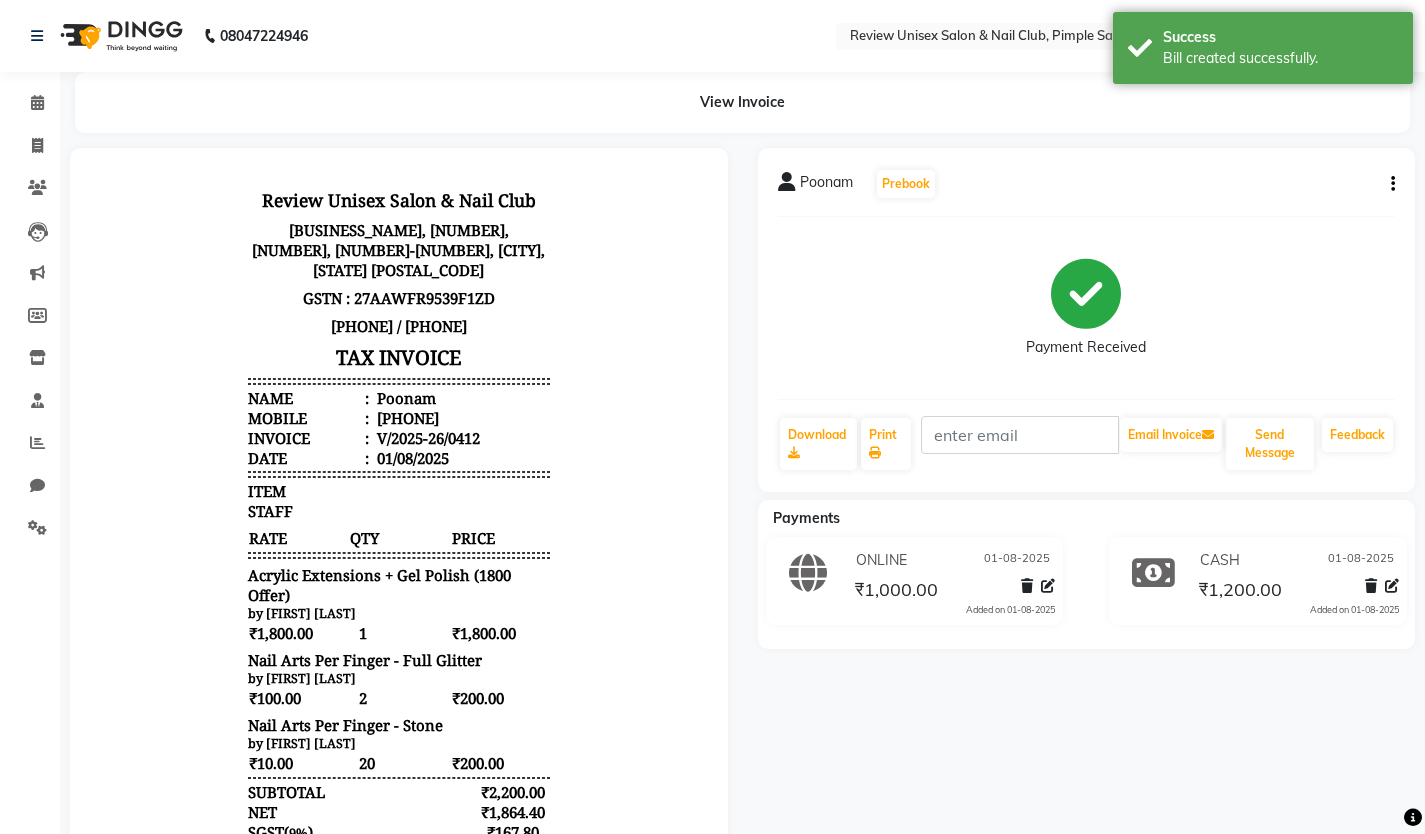 scroll, scrollTop: 0, scrollLeft: 0, axis: both 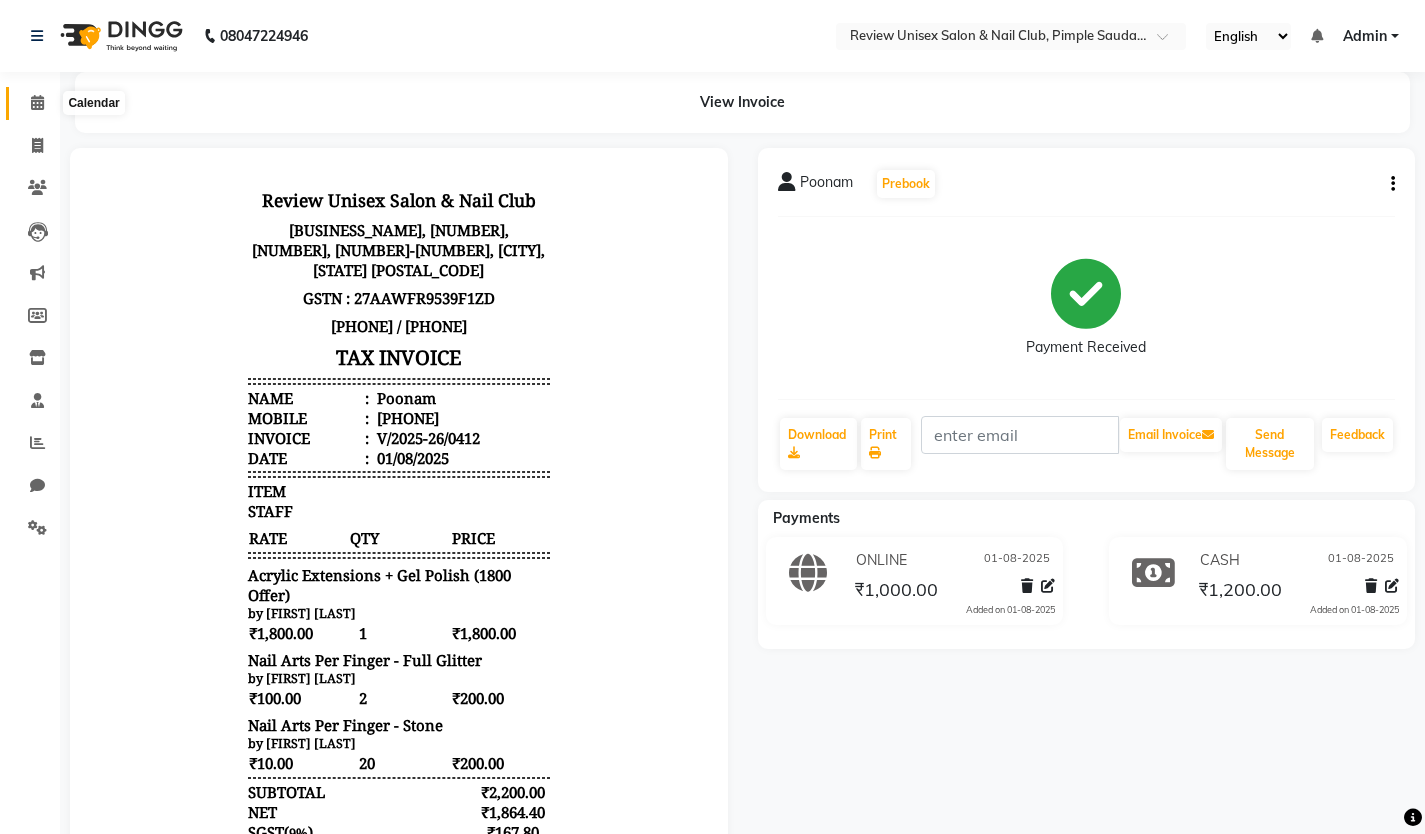 click 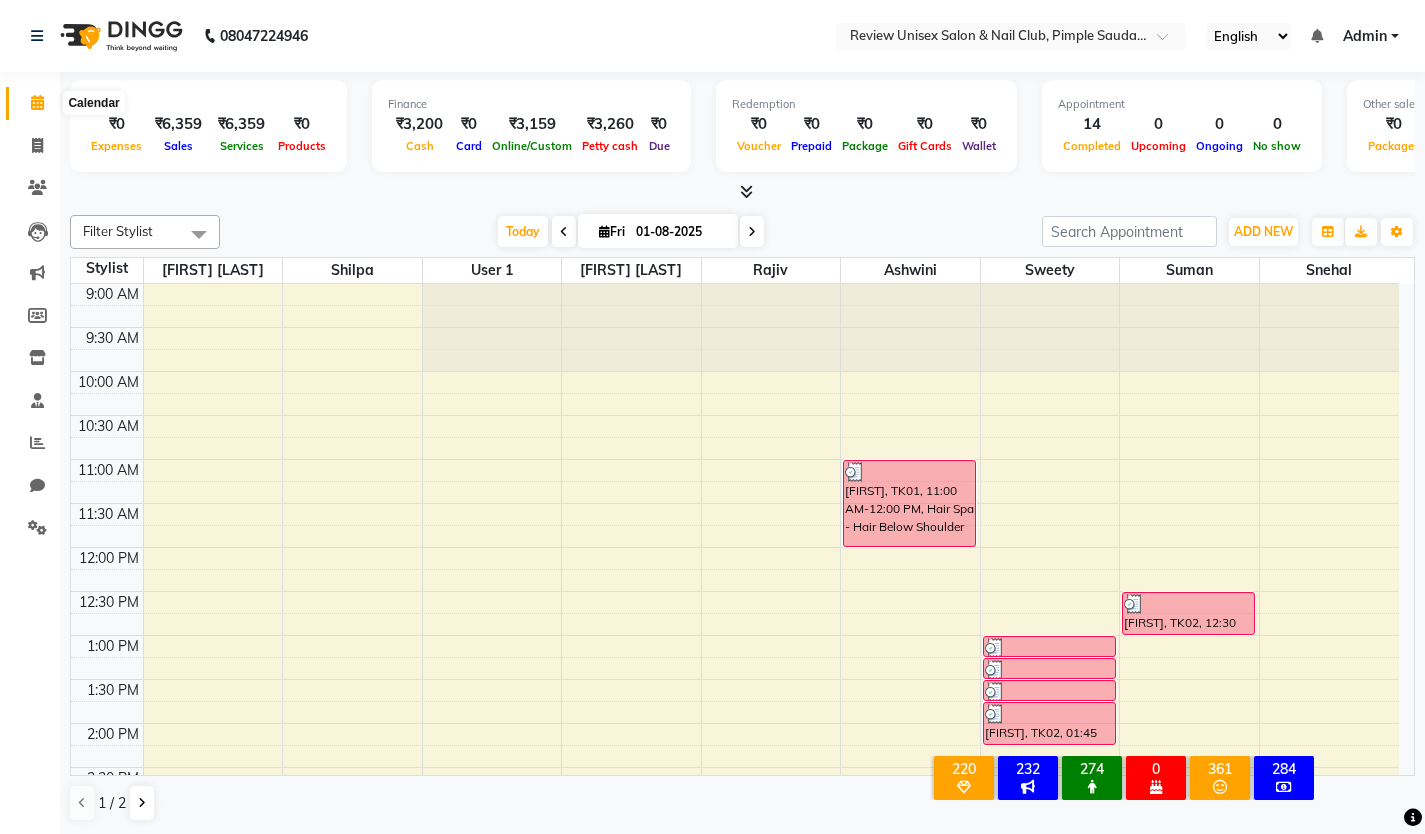 click 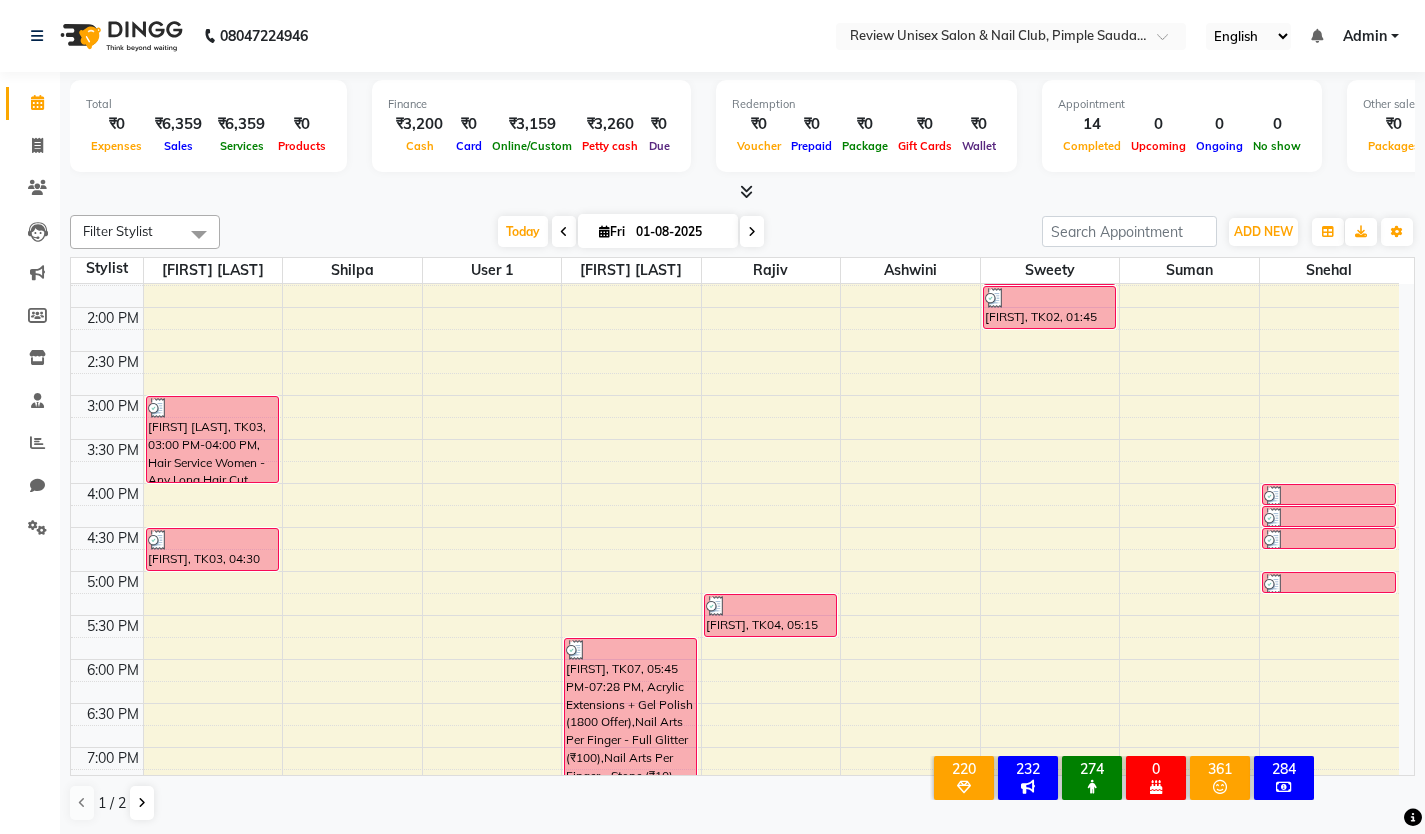 scroll, scrollTop: 652, scrollLeft: 0, axis: vertical 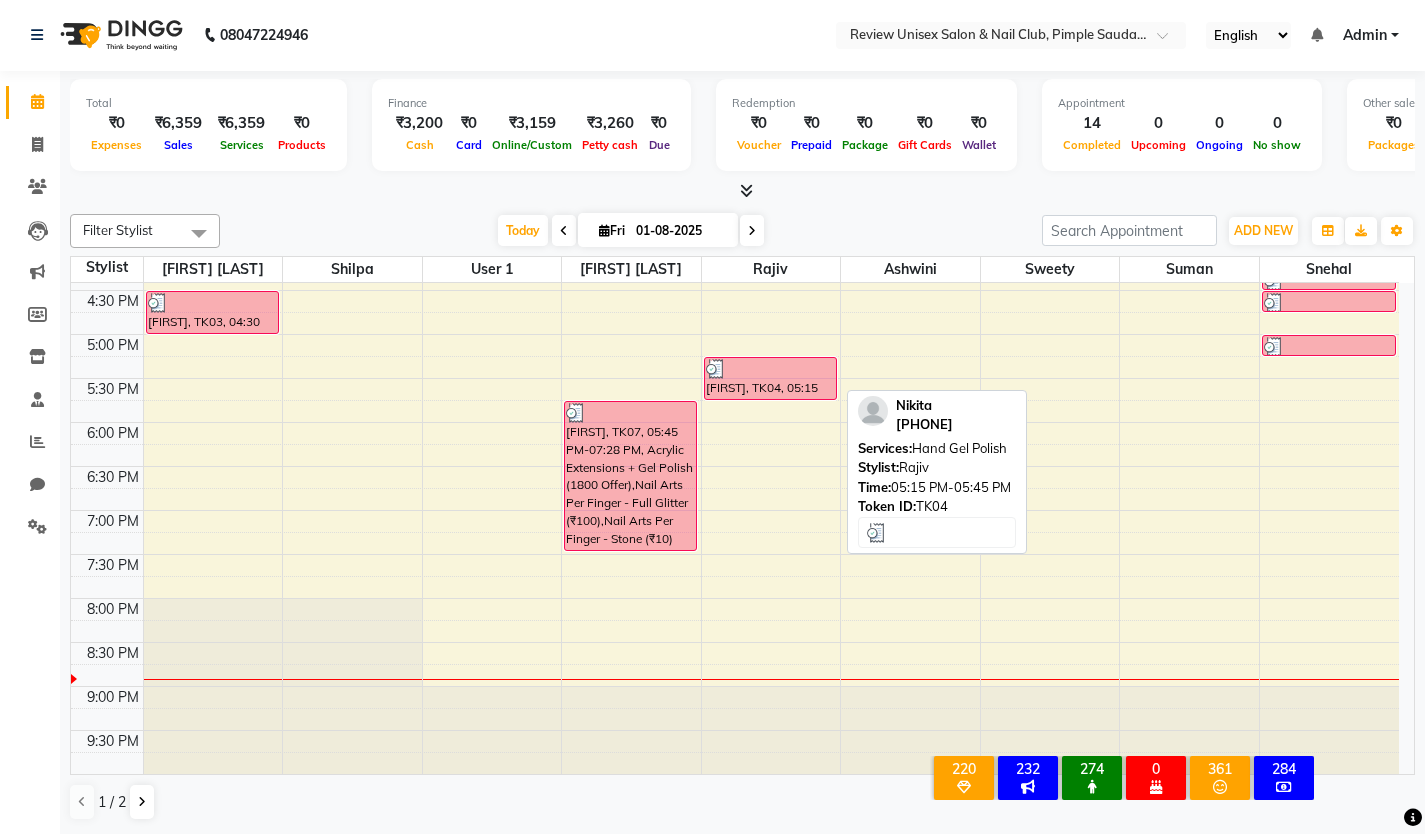 click on "[FIRST], TK04, 05:15 PM-05:45 PM, Hand Gel Polish" at bounding box center (770, 378) 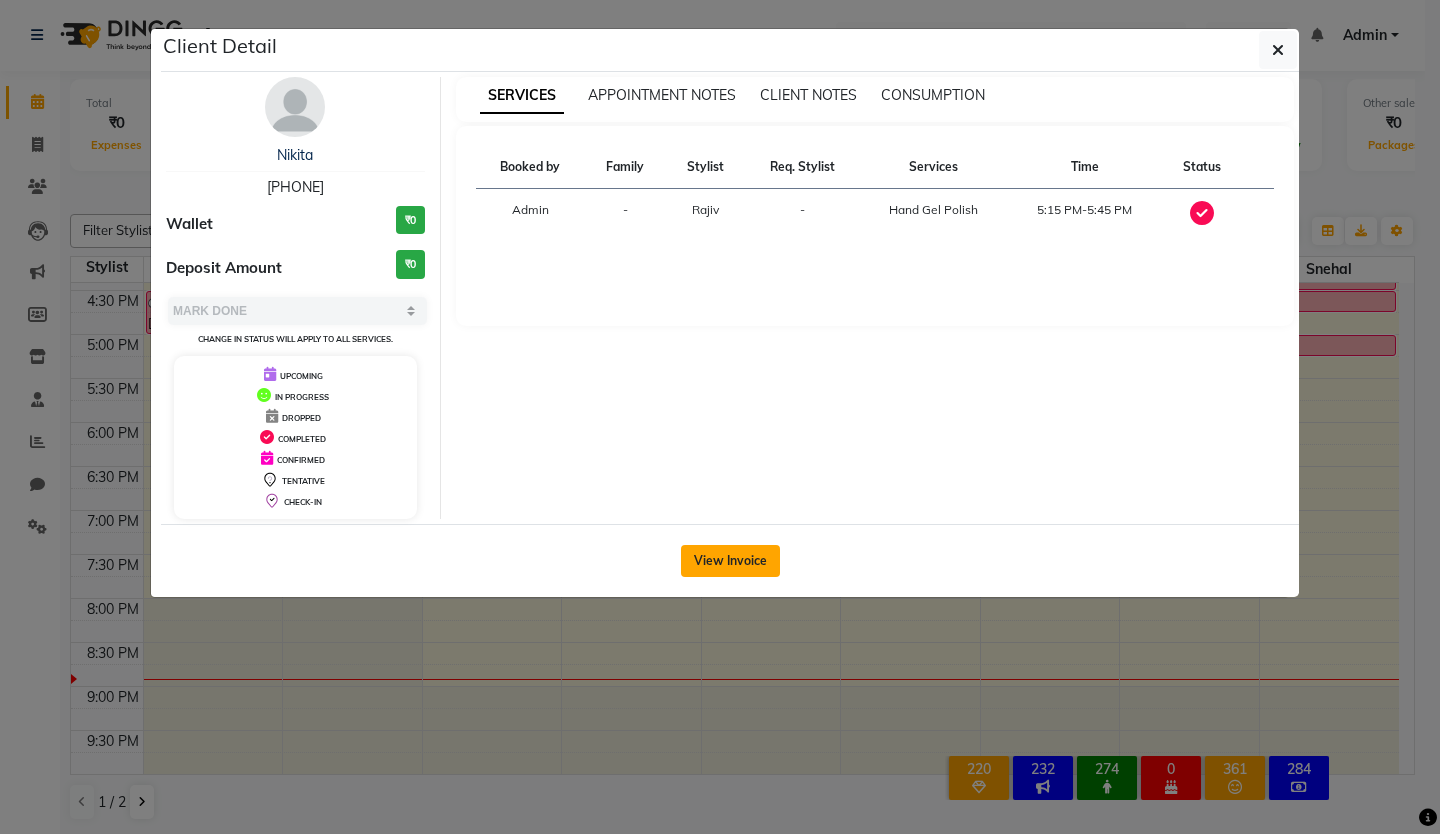 click on "View Invoice" 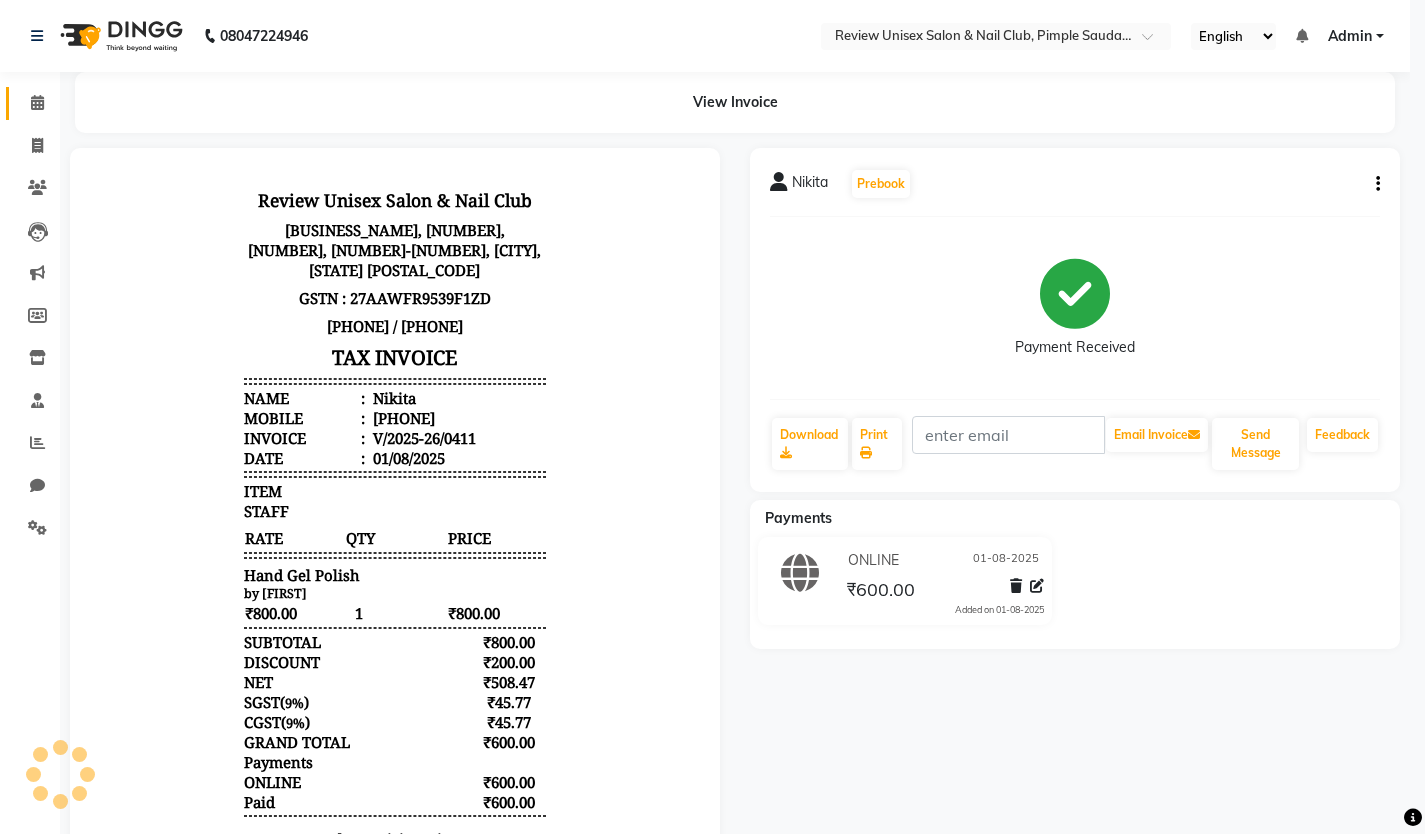 scroll, scrollTop: 0, scrollLeft: 0, axis: both 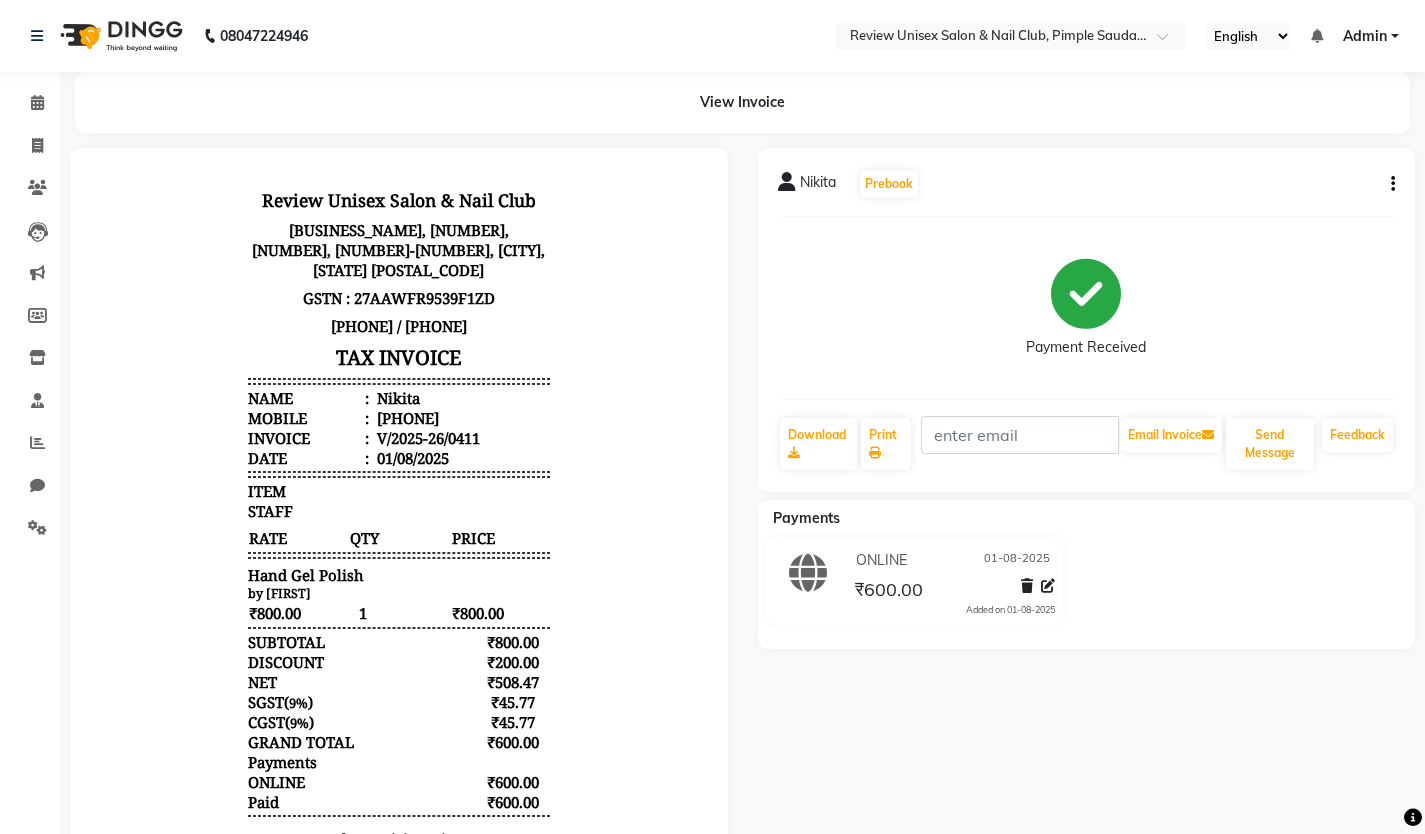 click 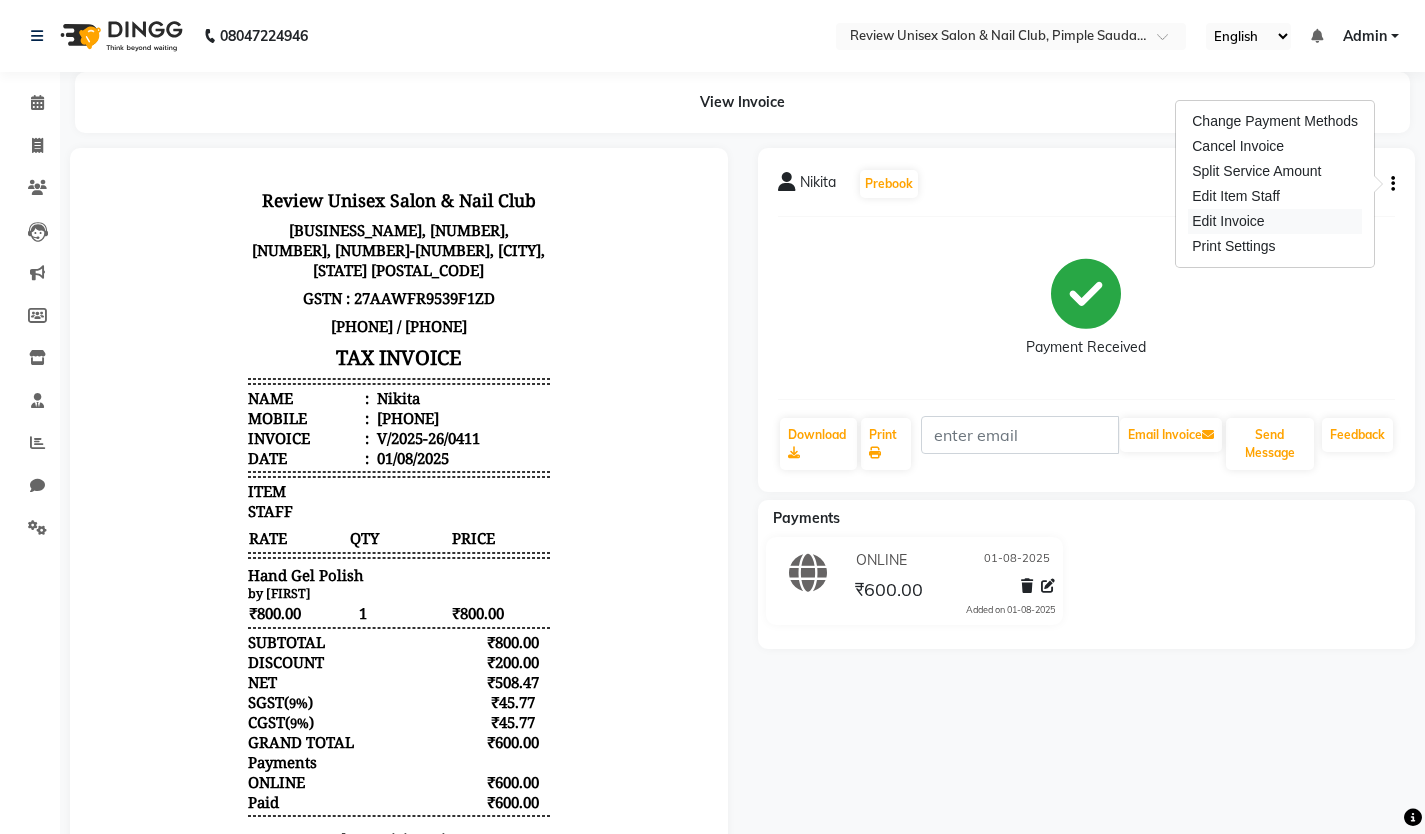 click on "Edit Invoice" at bounding box center [1275, 221] 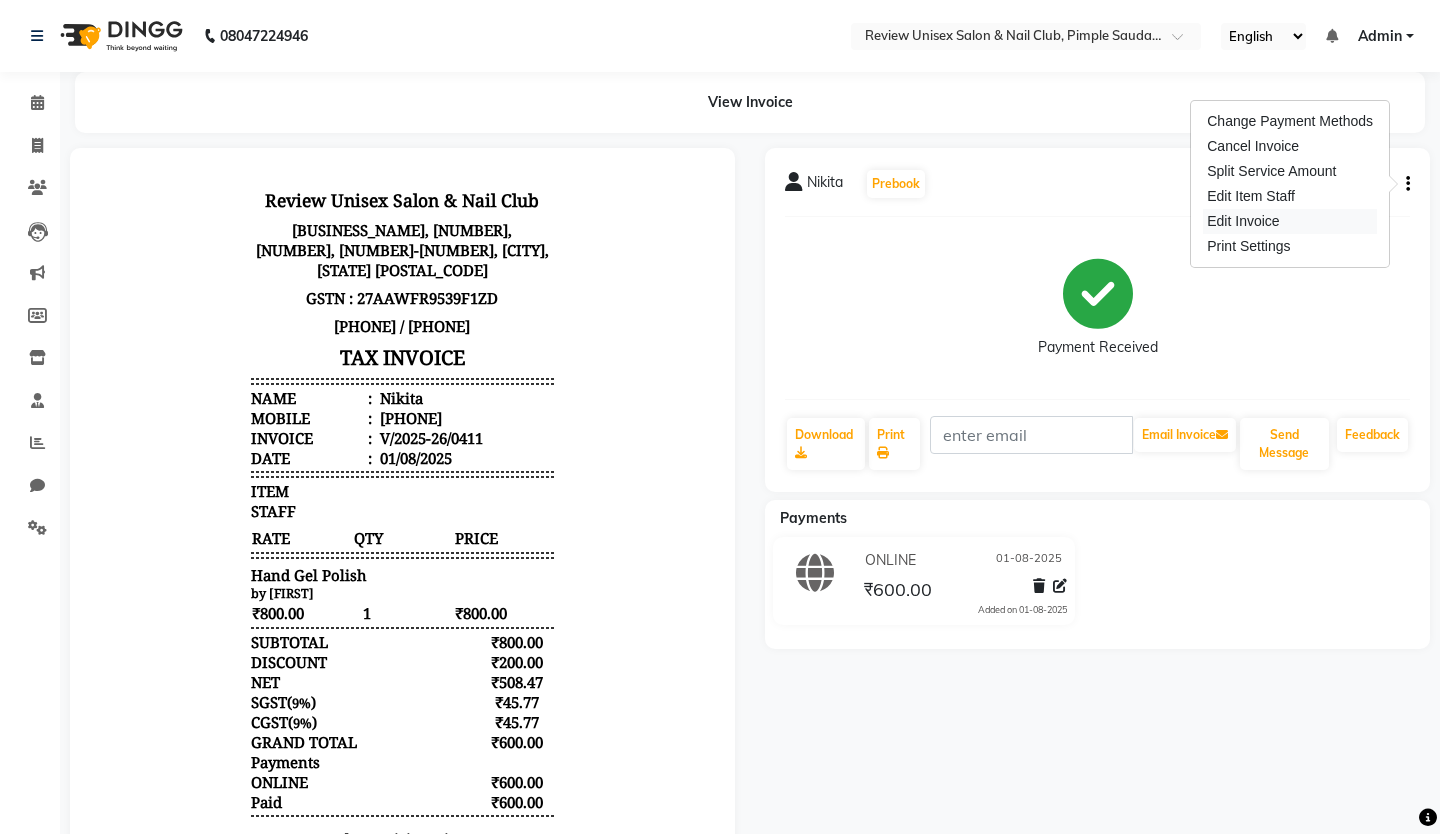 select on "service" 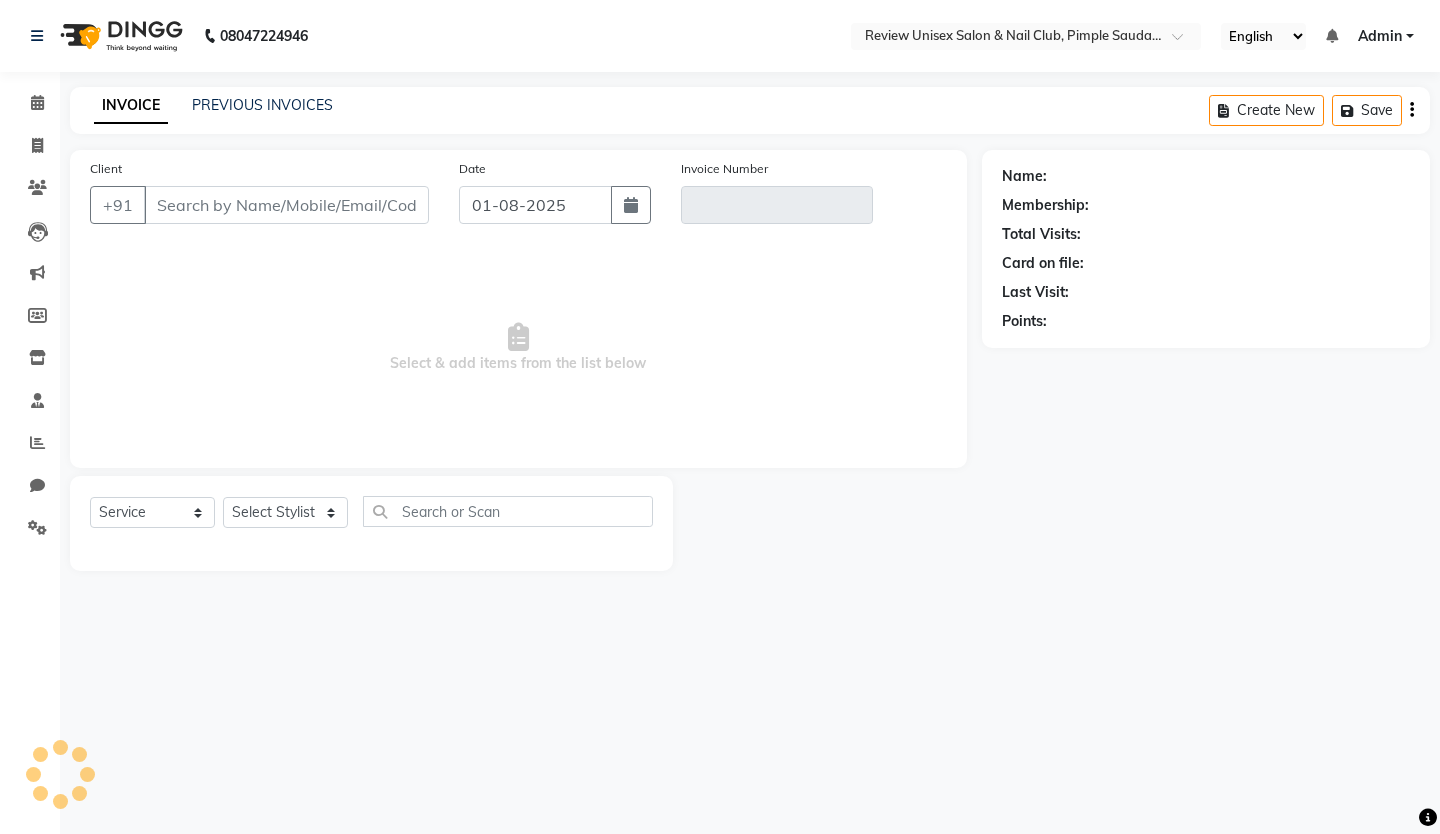 type on "[PHONE]" 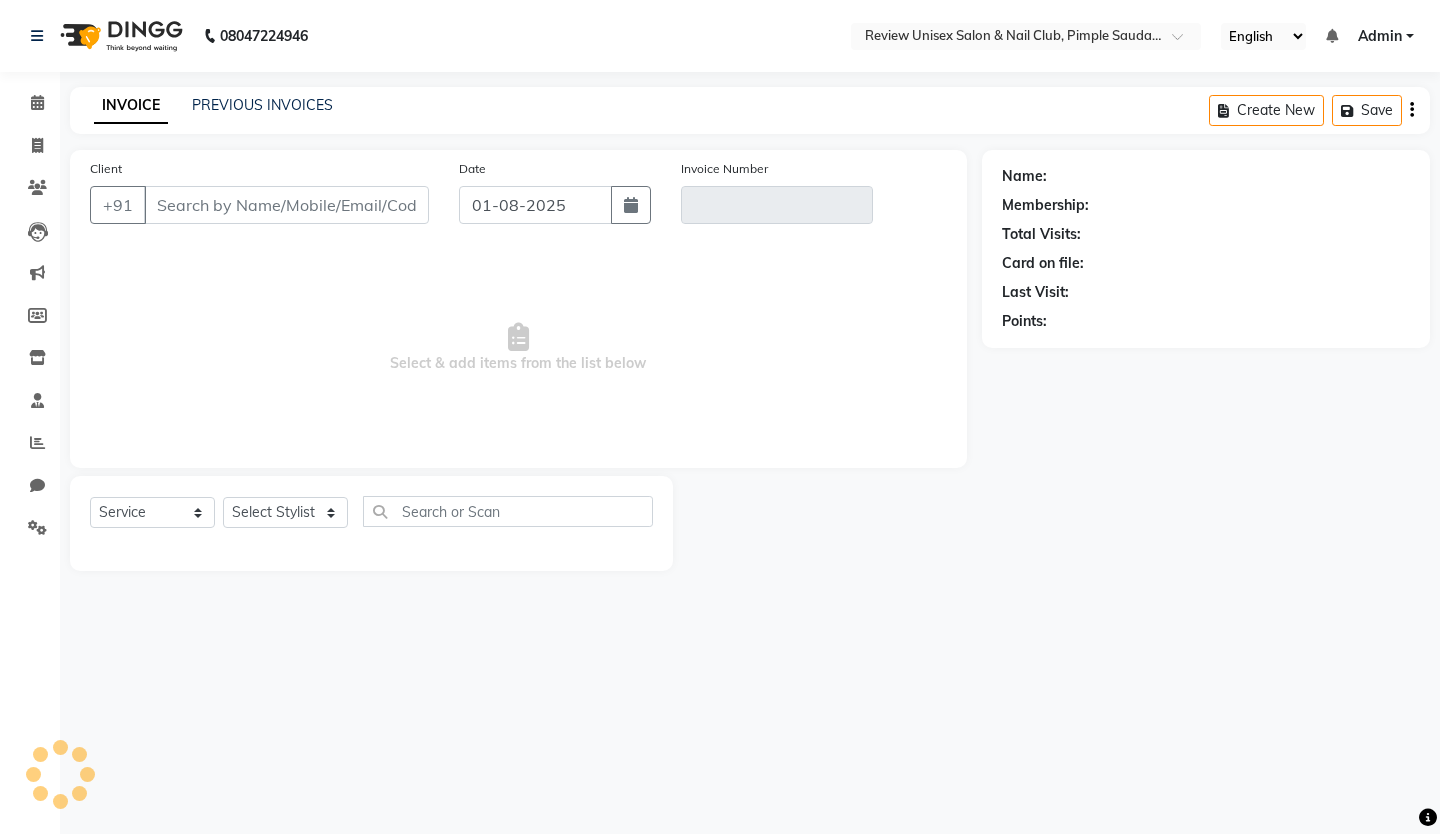 type on "V/2025-26/0411" 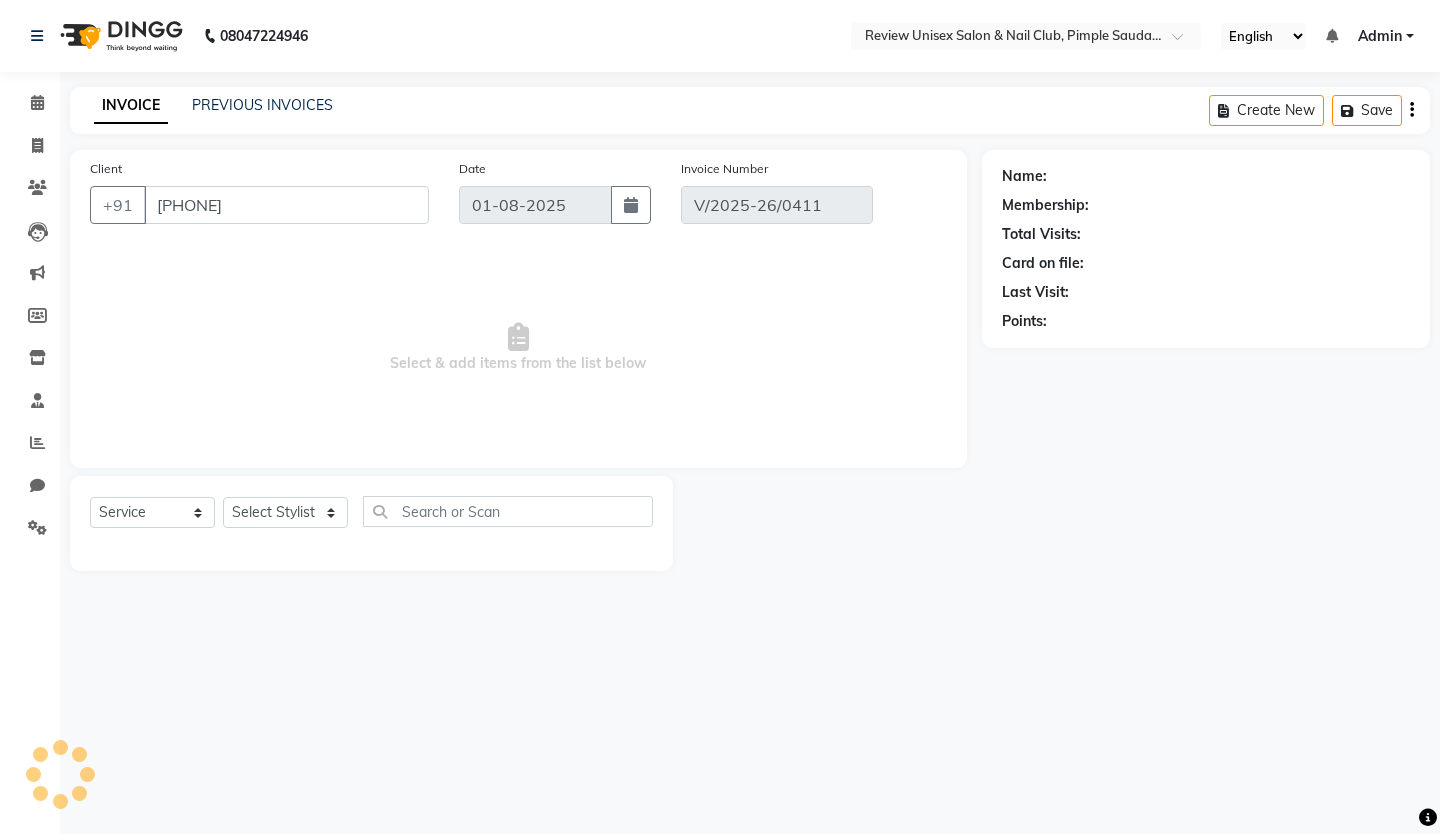 select on "select" 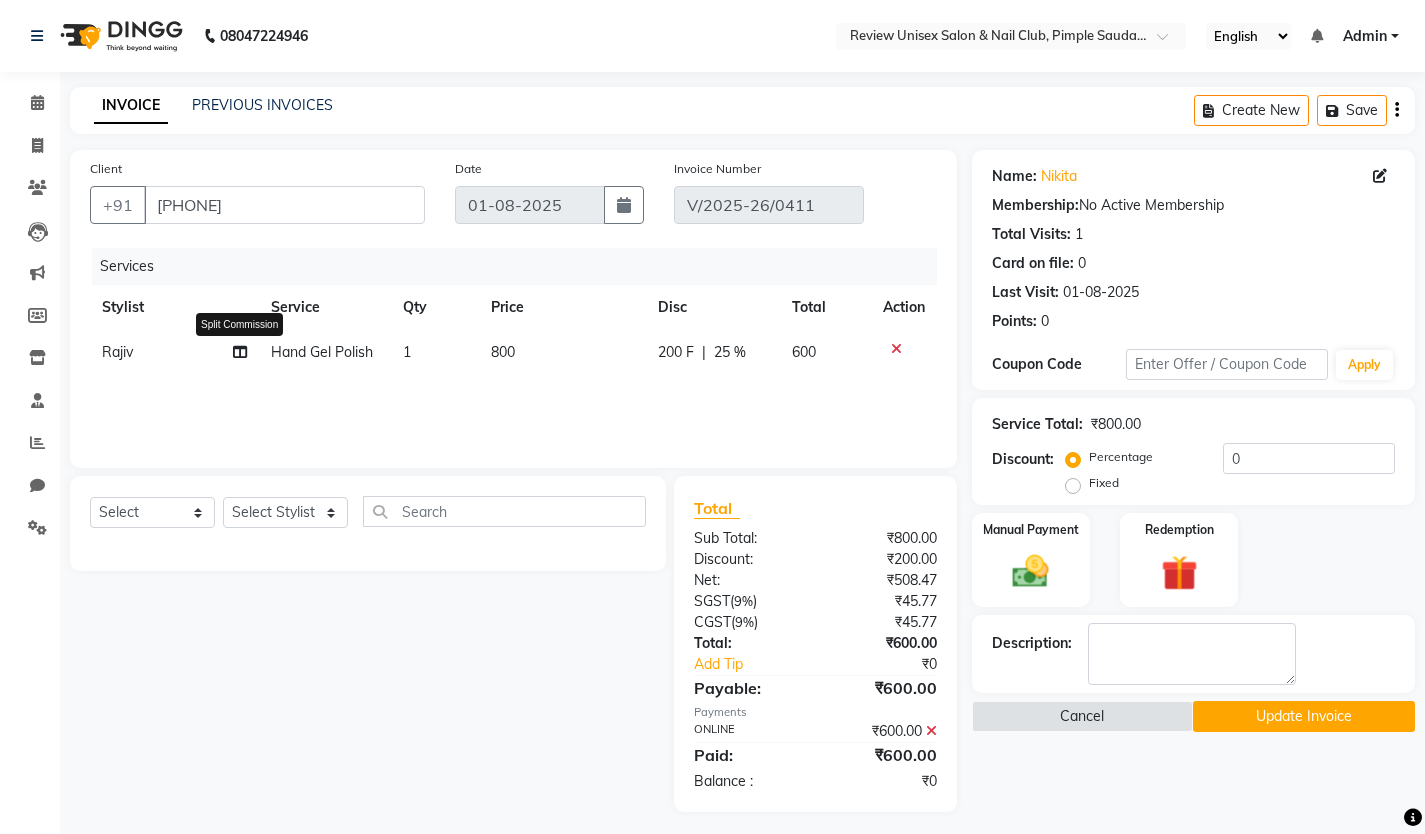 click 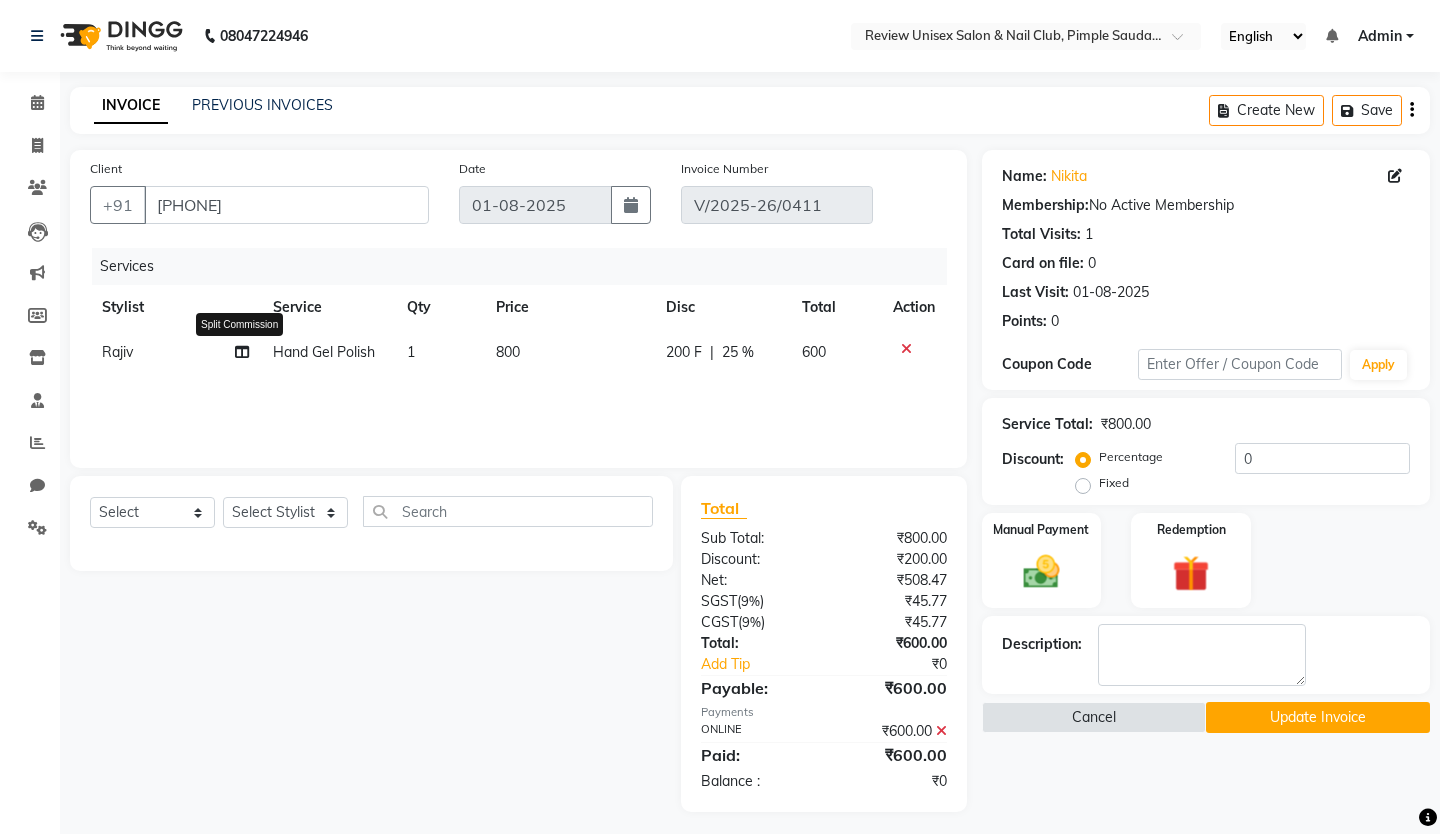 select on "77735" 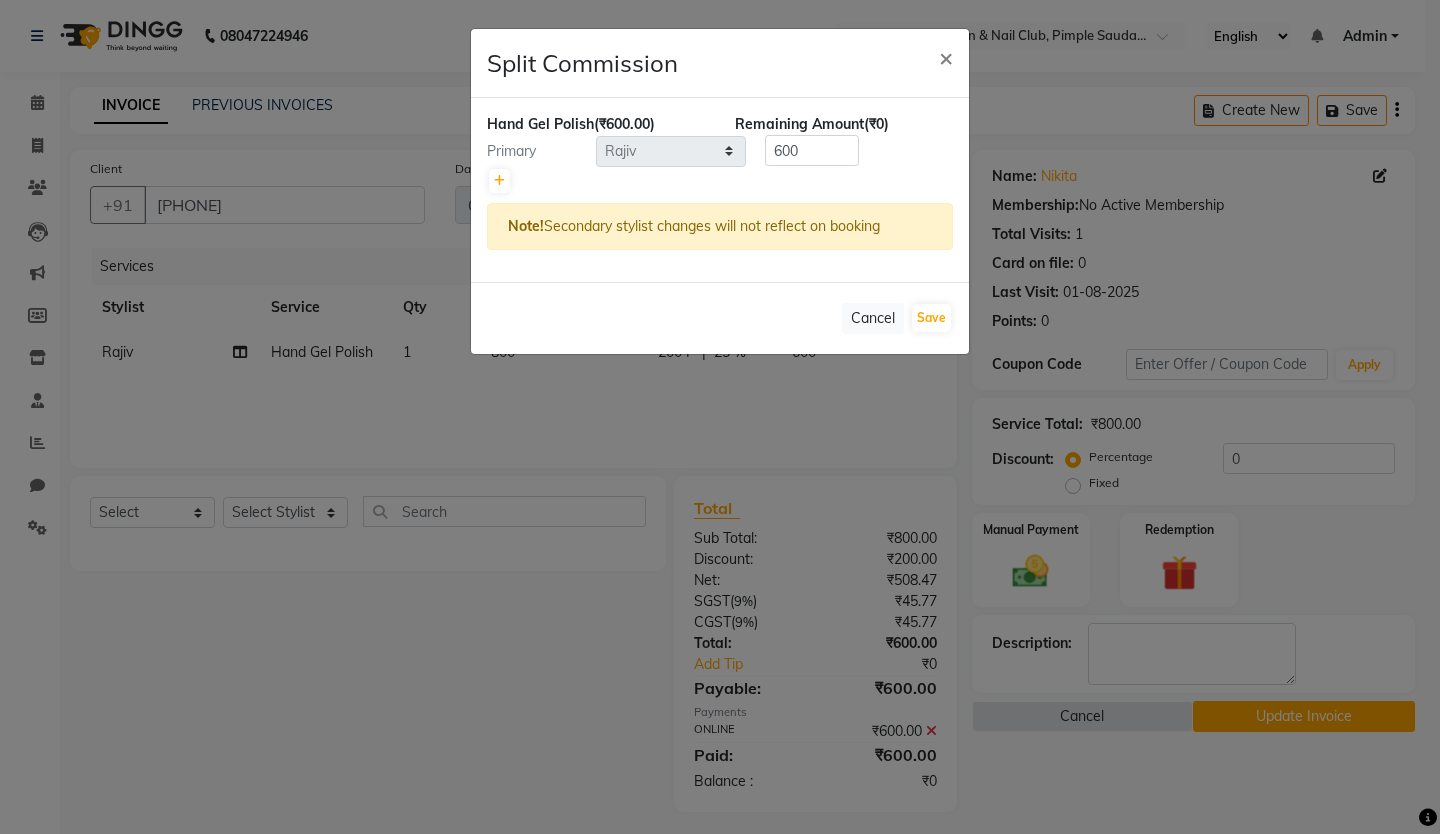 click on "Split Commission × Hand Gel Polish (₹600.00) Remaining Amount (₹0) Primary Select [FIRST] [LAST] [FIRST] [LAST] [FIRST] [LAST] [FIRST] [LAST] [FIRST] [LAST] [FIRST] [LAST] [FIRST] [LAST] [FIRST] [LAST] 600 Note! Secondary stylist changes will not reflect on booking Cancel Save" 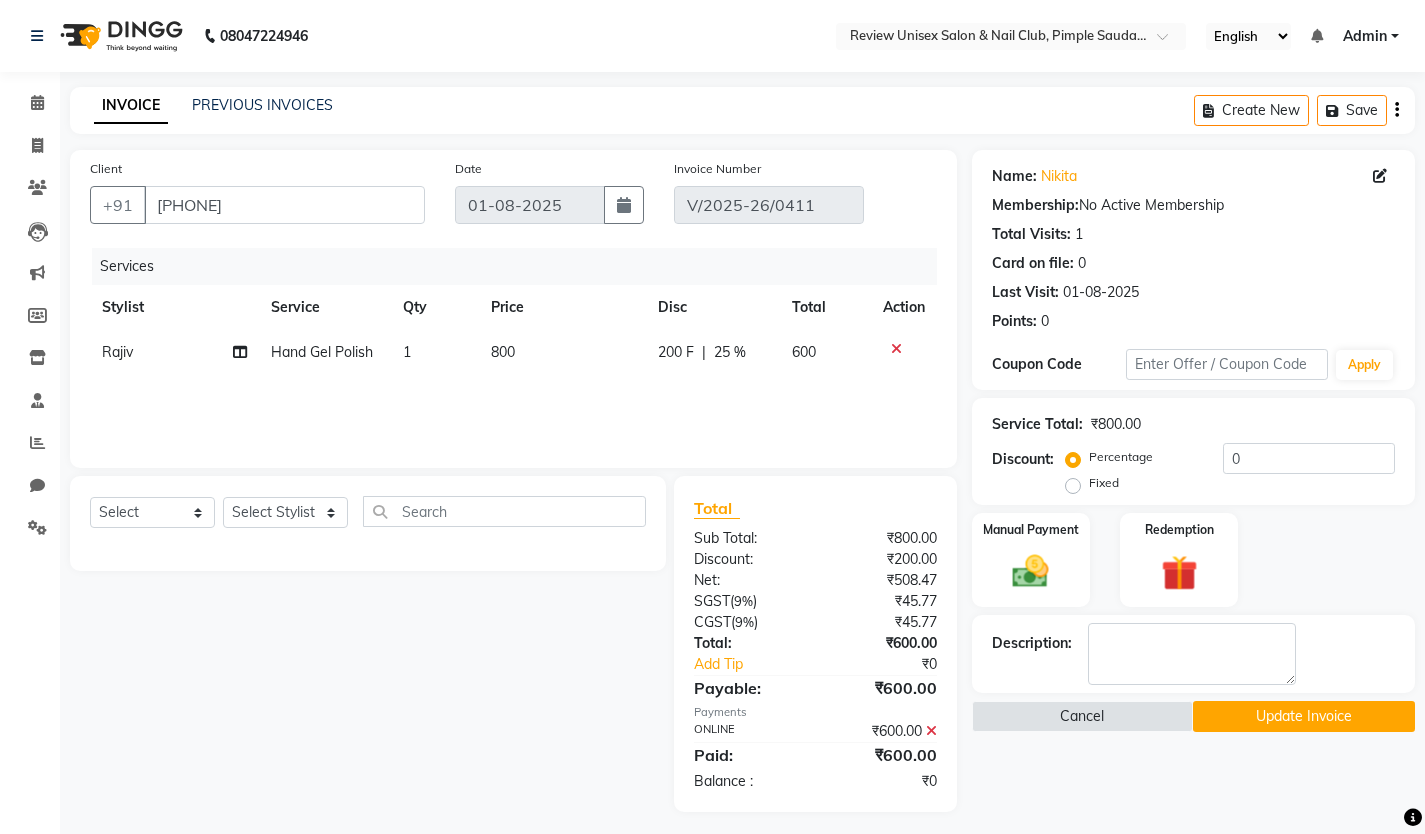 click on "Rajiv" 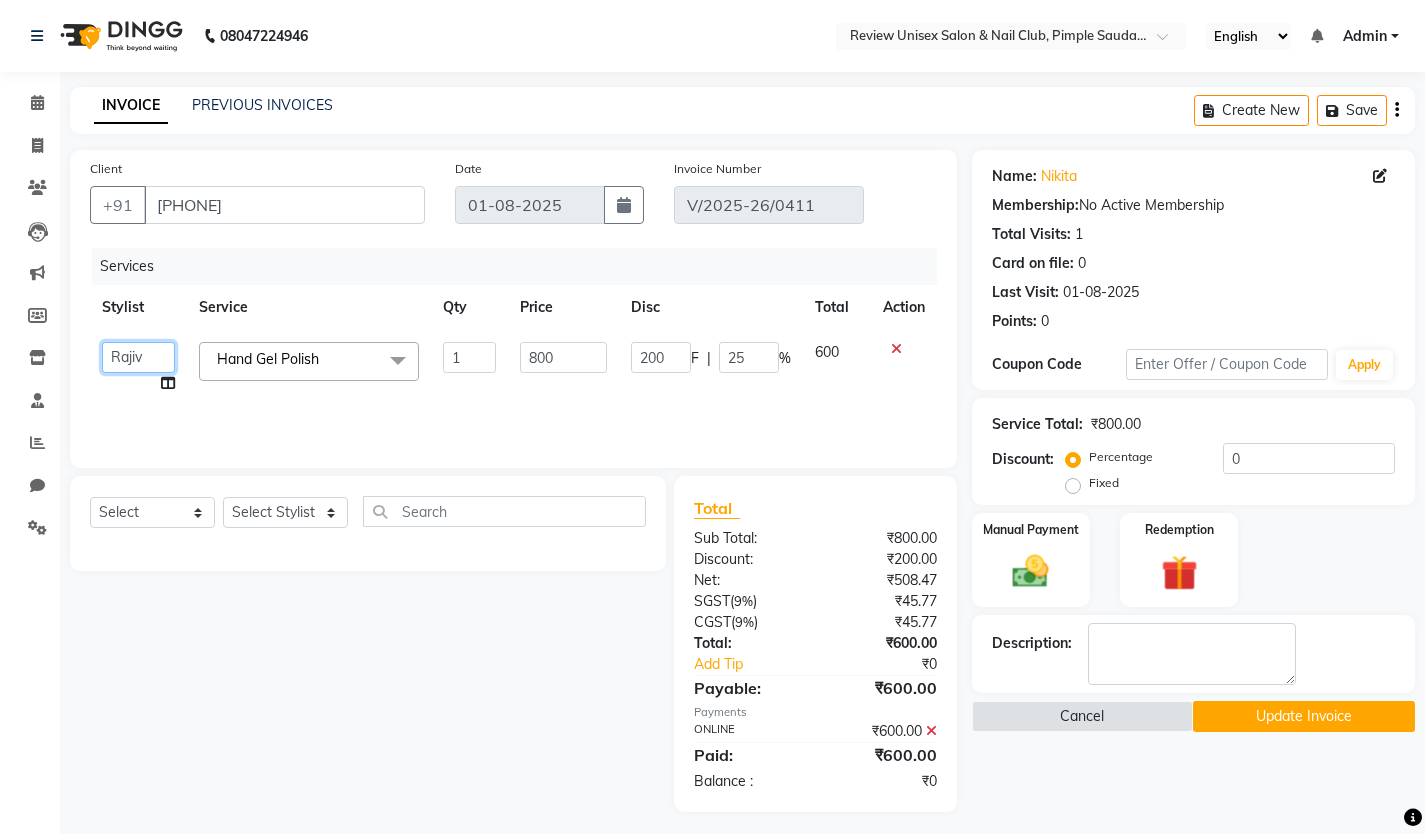 click on "[FIRST] [LAST] [FIRST] [LAST] [FIRST] [LAST] [FIRST] [LAST] [FIRST] [LAST] [FIRST] [LAST] [FIRST] [LAST] [FIRST] [LAST]" 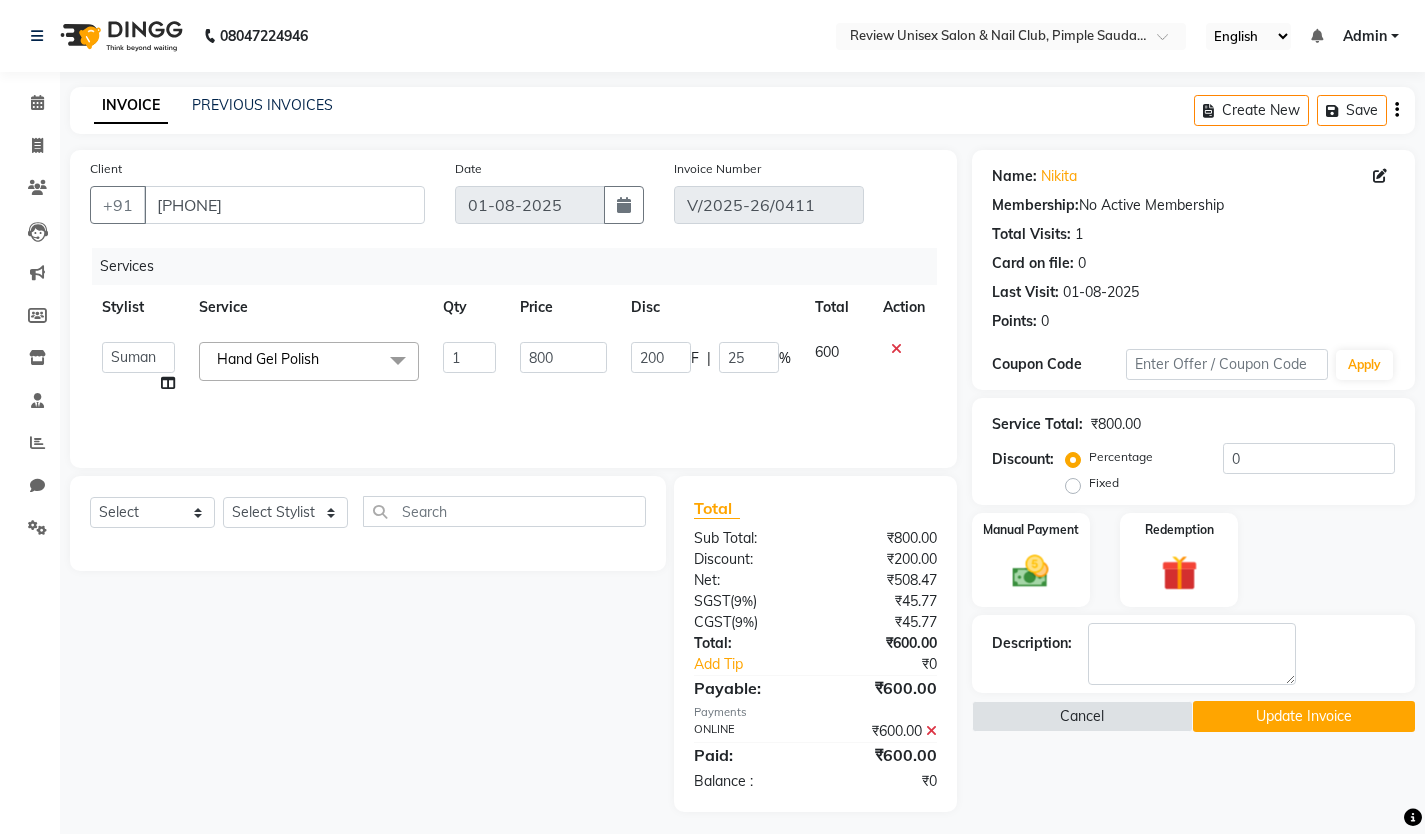 select on "85247" 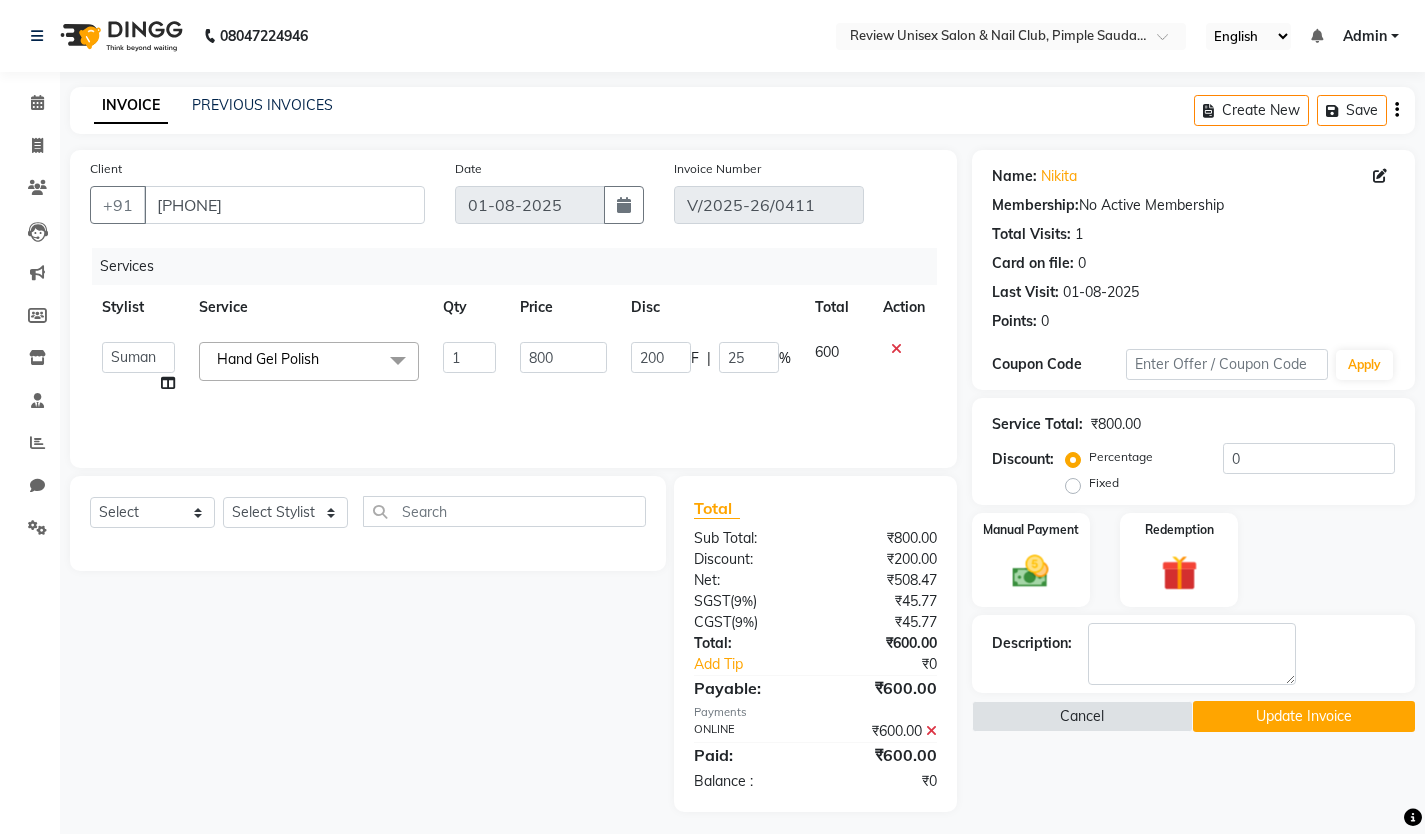 click on "Update Invoice" 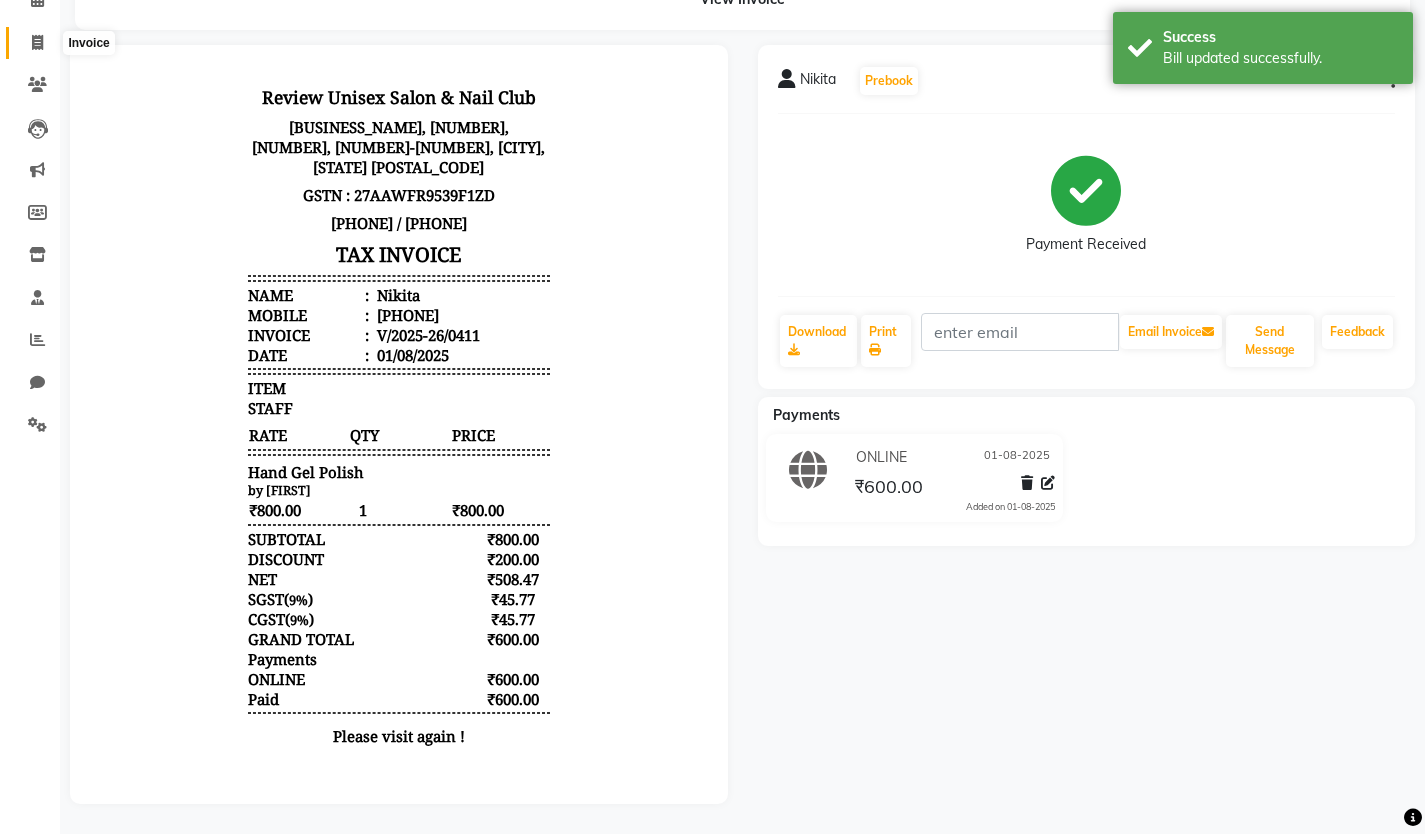 scroll, scrollTop: 0, scrollLeft: 0, axis: both 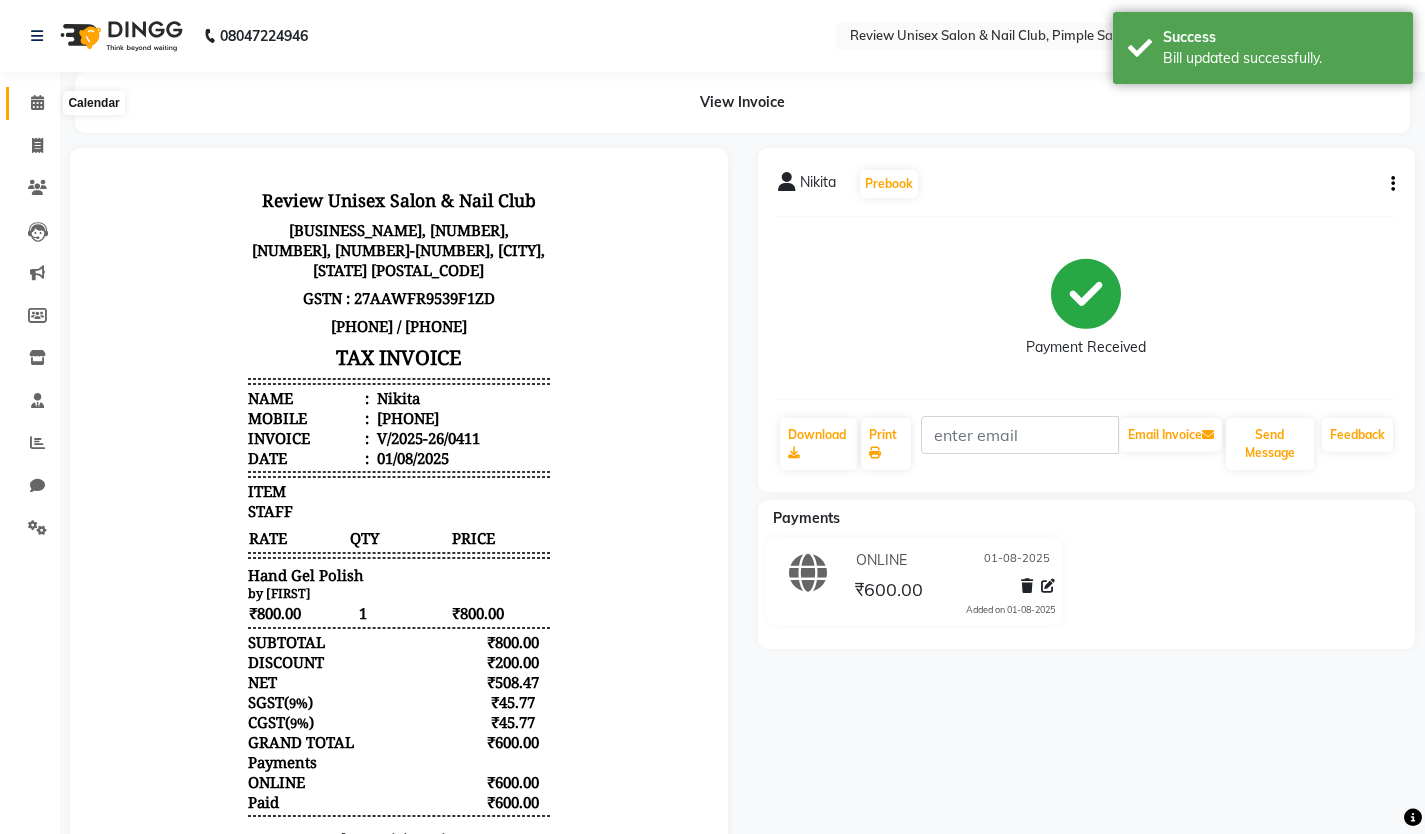 click 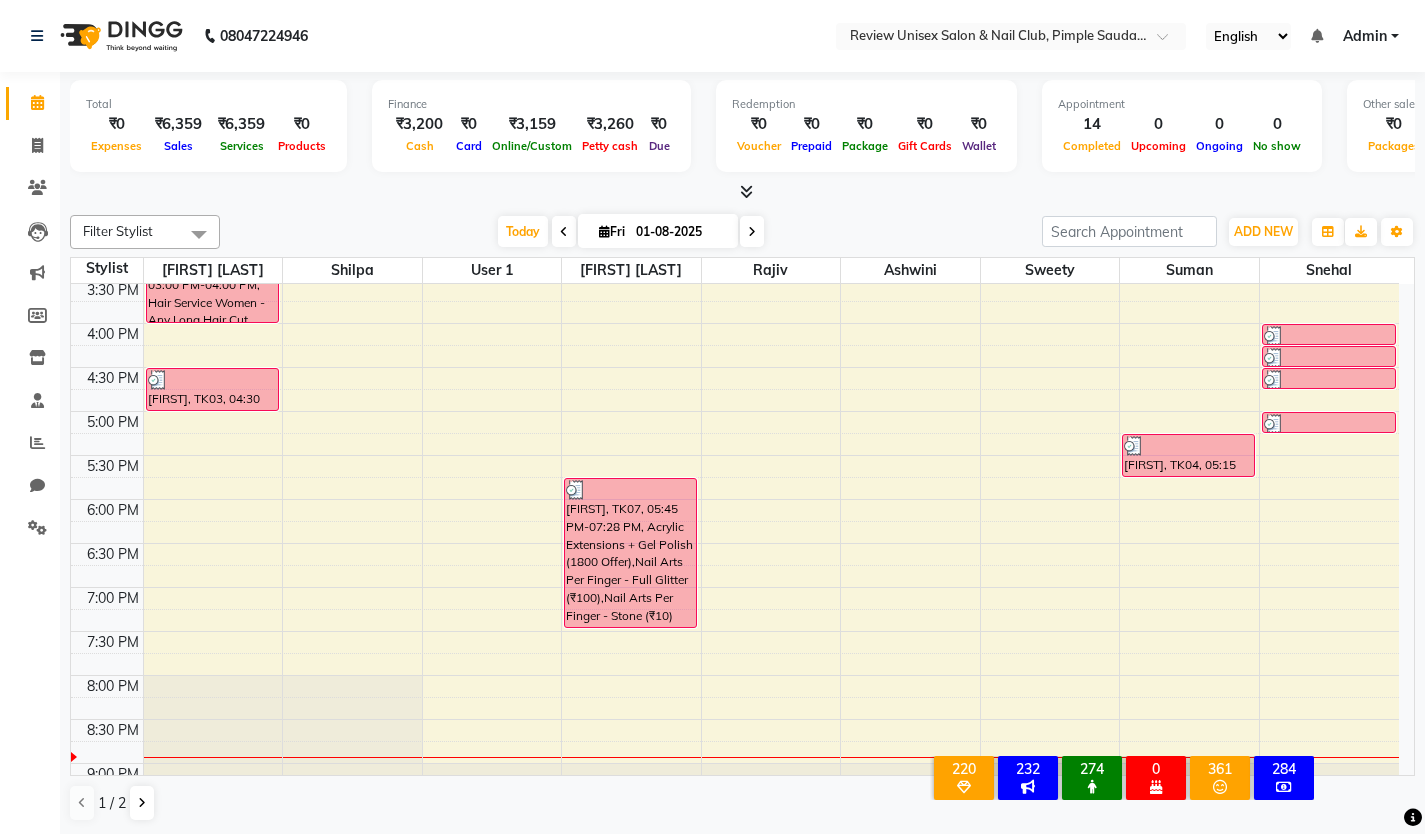 scroll, scrollTop: 652, scrollLeft: 0, axis: vertical 